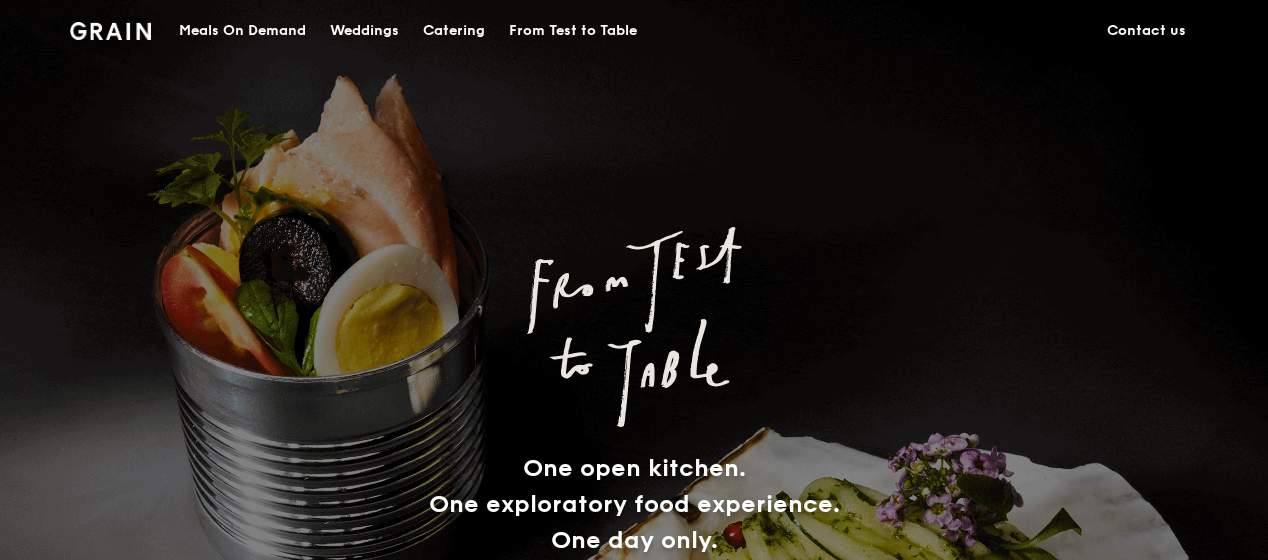 scroll, scrollTop: 0, scrollLeft: 0, axis: both 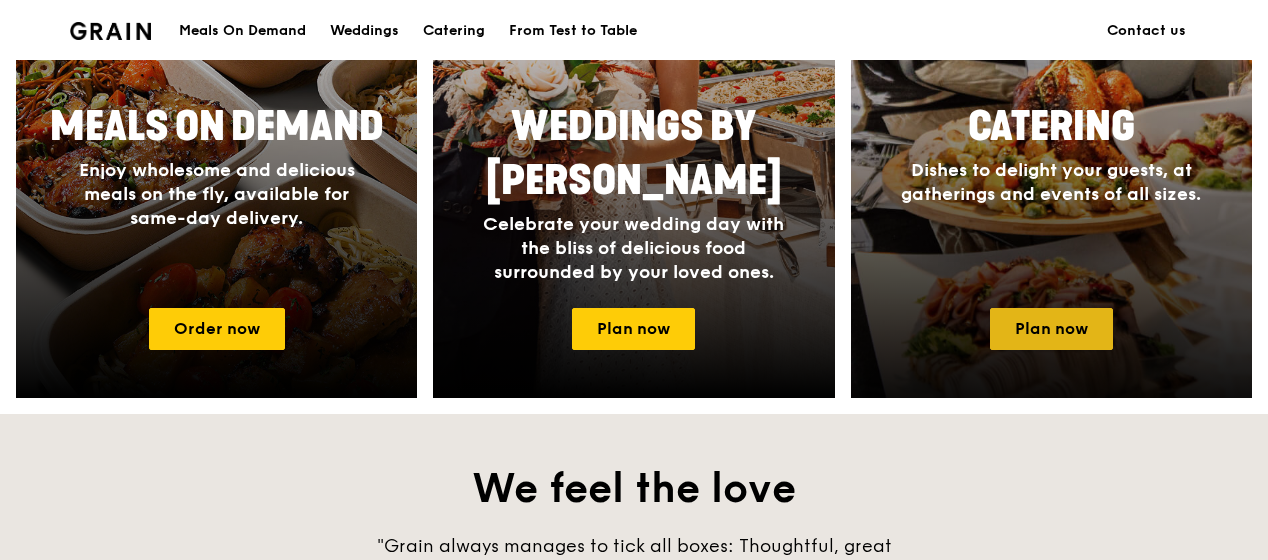 click on "Plan now" at bounding box center (1051, 329) 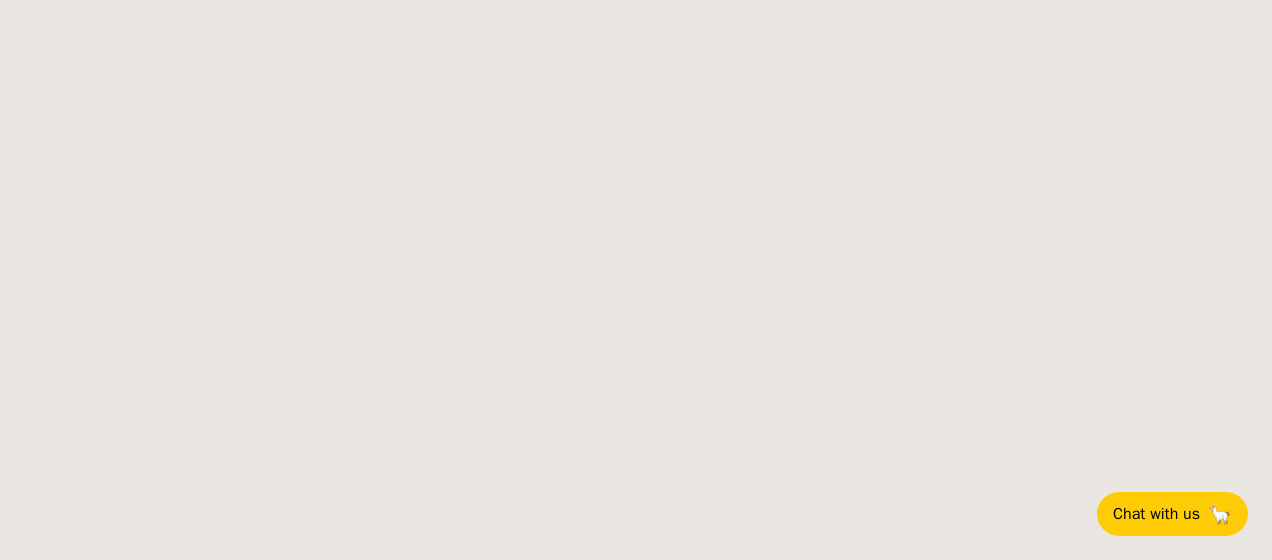 scroll, scrollTop: 0, scrollLeft: 0, axis: both 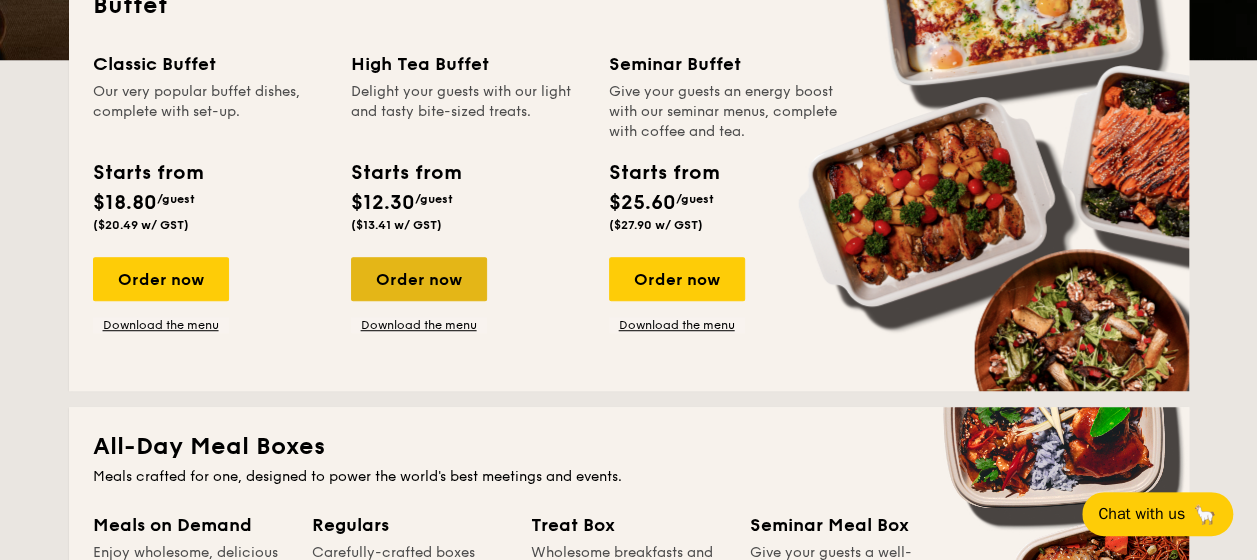 click on "Order now" at bounding box center (419, 279) 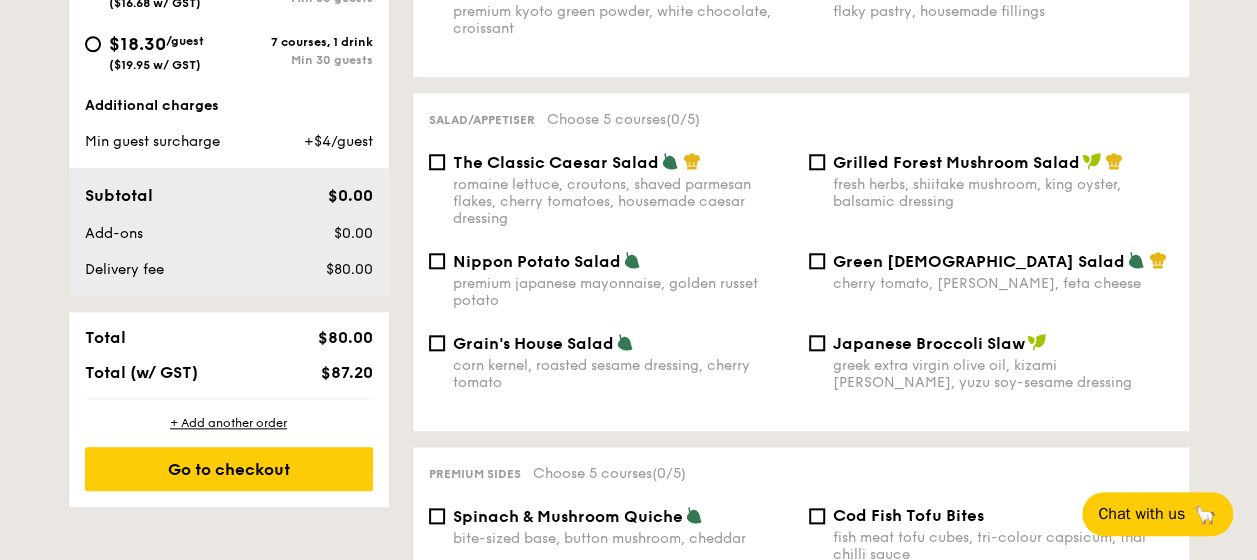 scroll, scrollTop: 900, scrollLeft: 0, axis: vertical 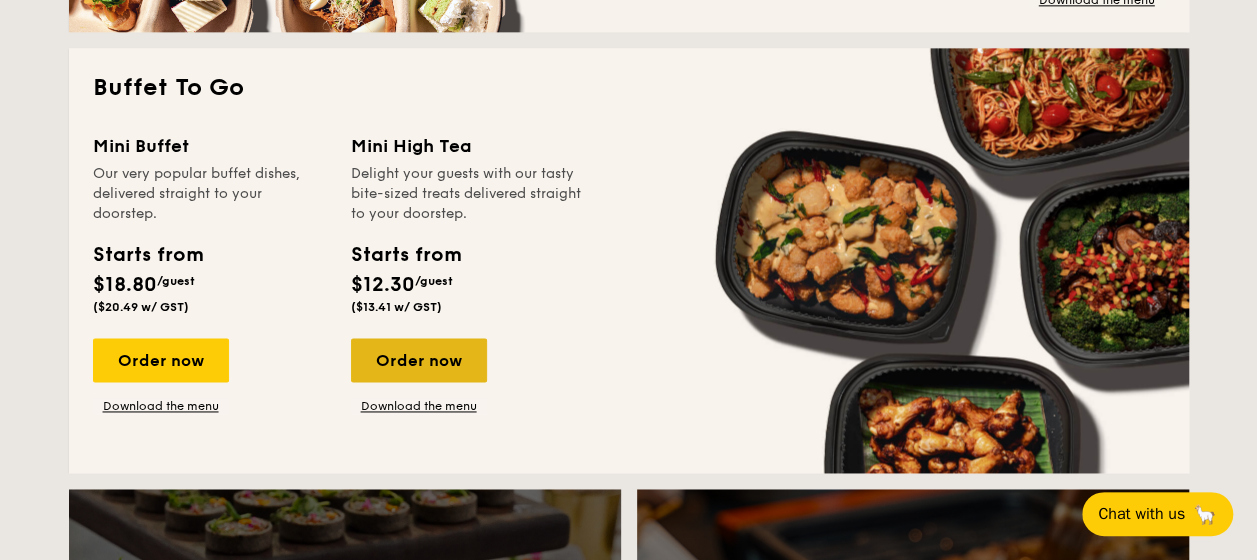 click on "Order now" at bounding box center (419, 360) 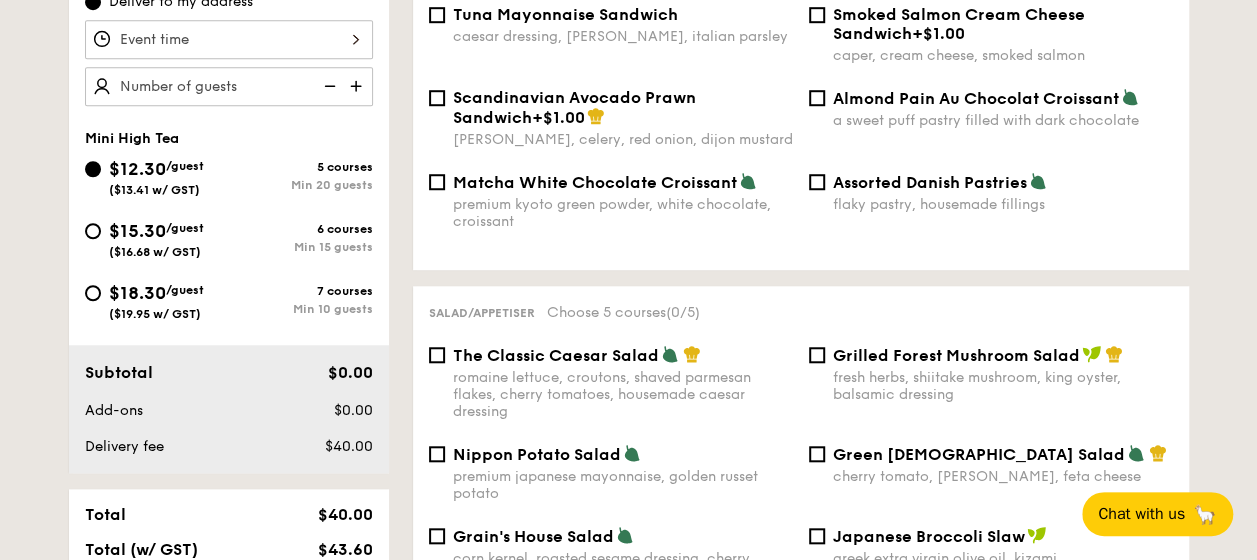 scroll, scrollTop: 600, scrollLeft: 0, axis: vertical 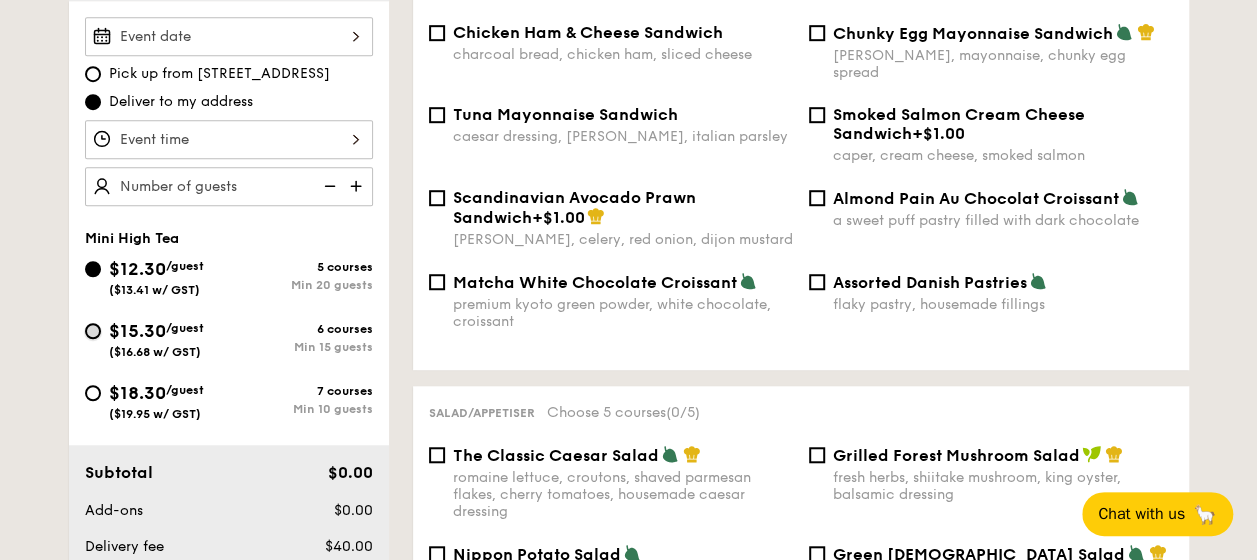 click on "$15.30
/guest
($16.68 w/ GST)
6 courses
Min 15 guests" at bounding box center (93, 331) 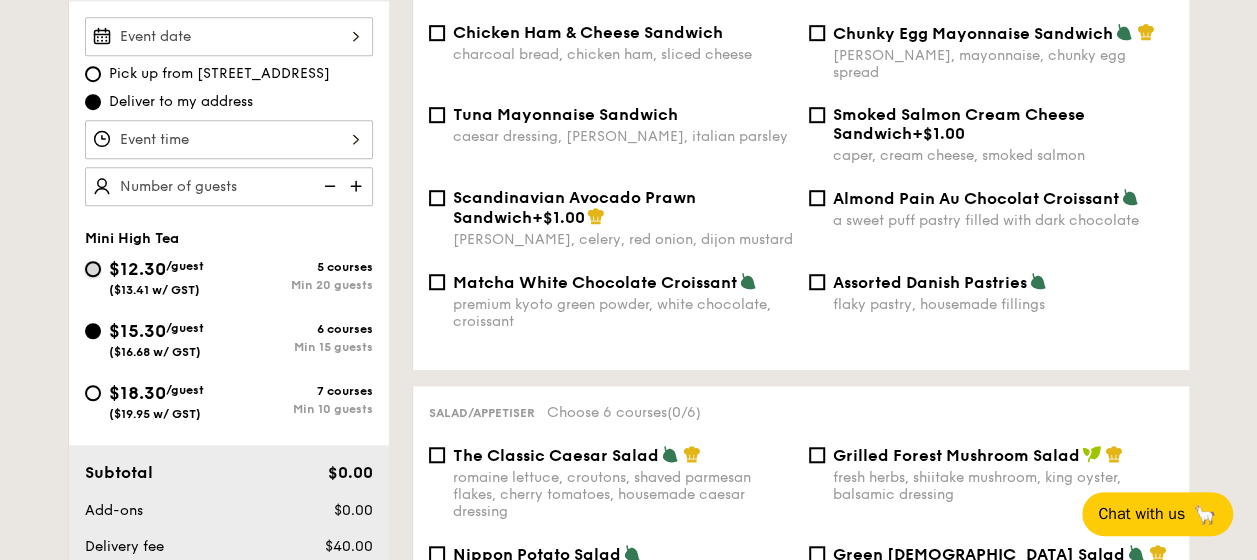 click on "$12.30
/guest
($13.41 w/ GST)
5 courses
Min 20 guests" at bounding box center [93, 269] 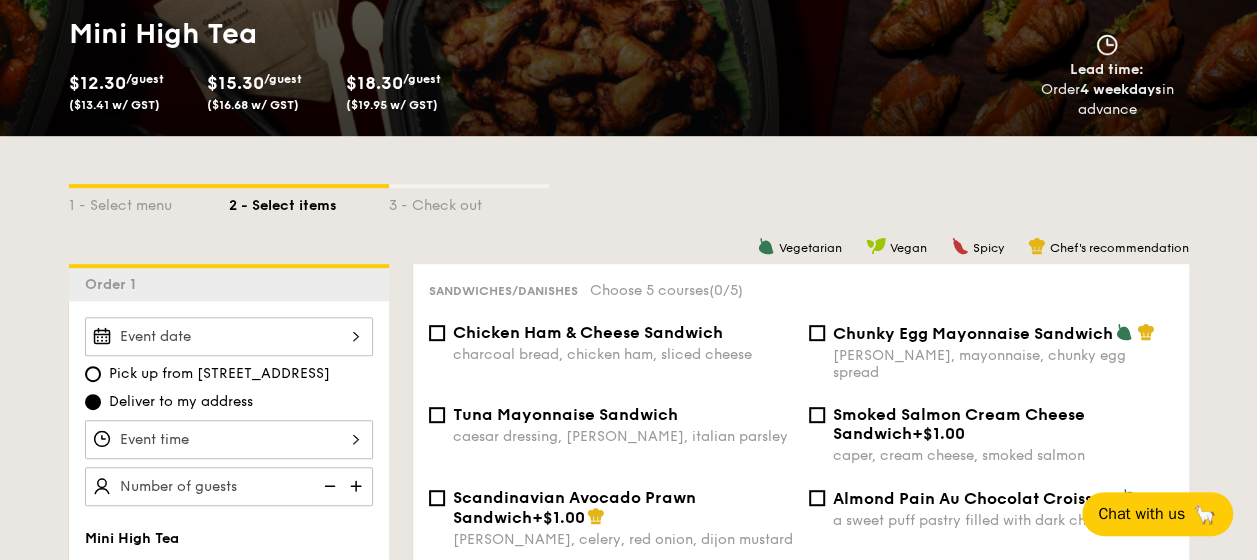 scroll, scrollTop: 500, scrollLeft: 0, axis: vertical 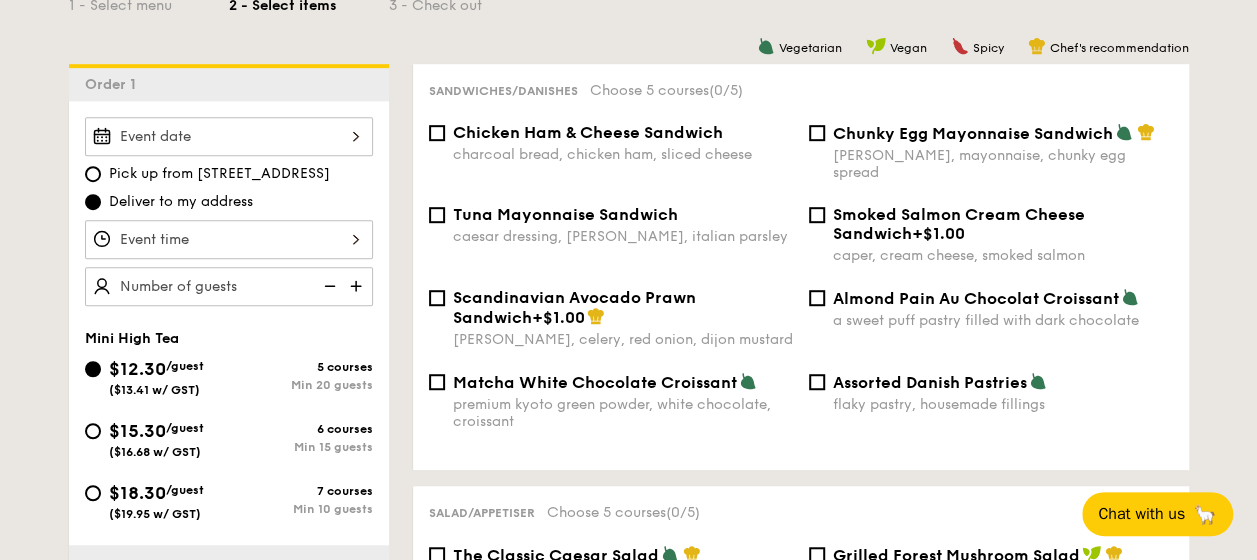 click on "Chicken Ham & Cheese Sandwich charcoal bread, chicken ham, sliced cheese" at bounding box center [611, 143] 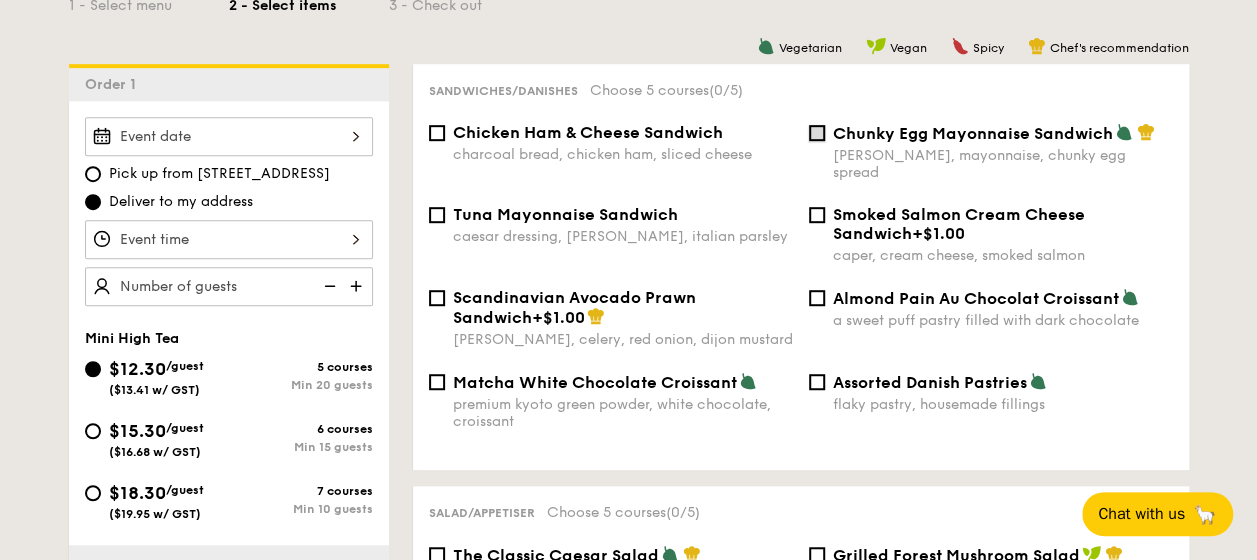 click on "Chunky Egg Mayonnaise Sandwich dijon mustard, mayonnaise, chunky egg spread" at bounding box center [817, 133] 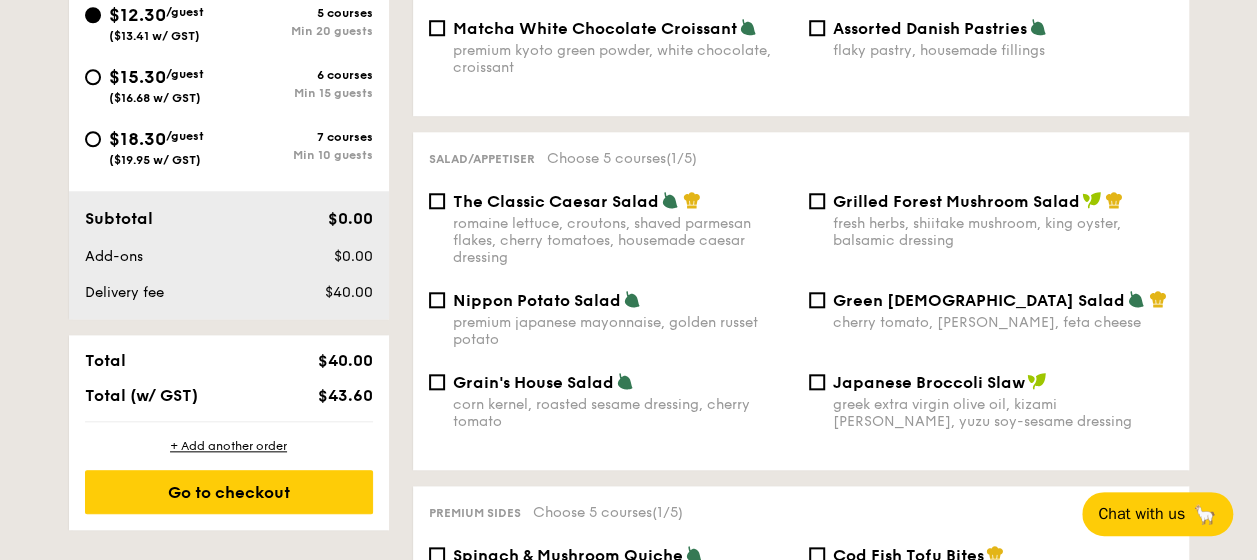 scroll, scrollTop: 900, scrollLeft: 0, axis: vertical 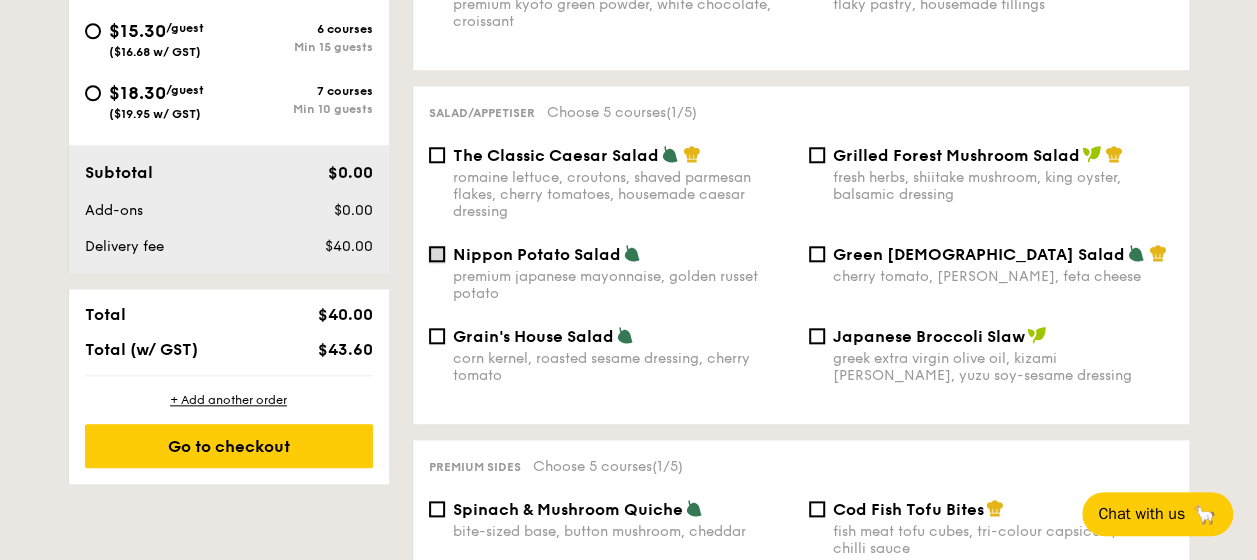 click on "Nippon Potato Salad premium japanese mayonnaise, golden russet potato" at bounding box center (437, 254) 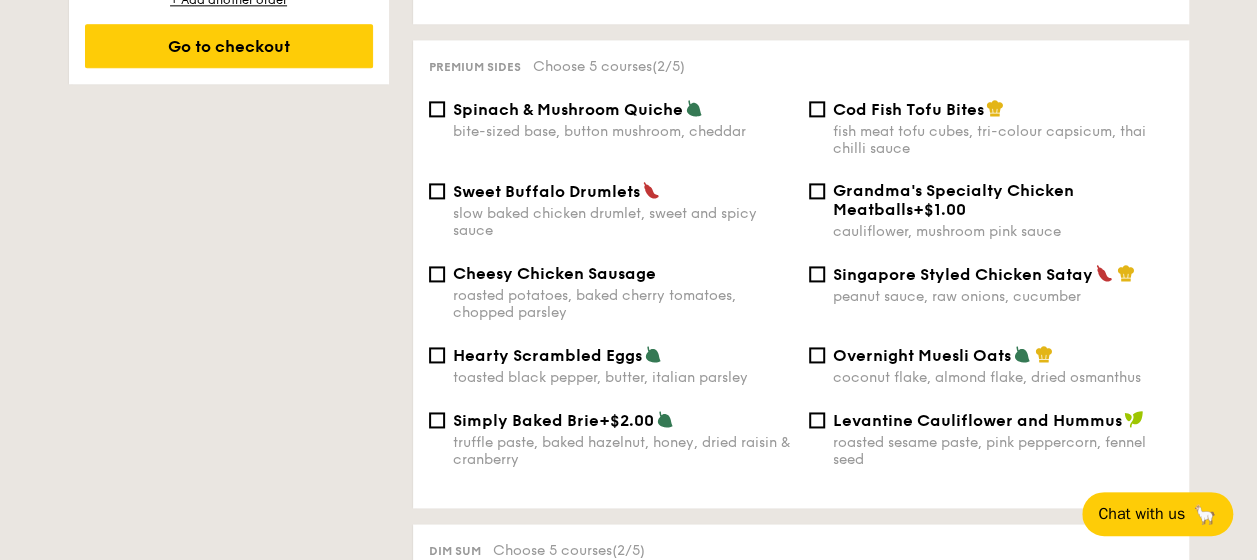 scroll, scrollTop: 1400, scrollLeft: 0, axis: vertical 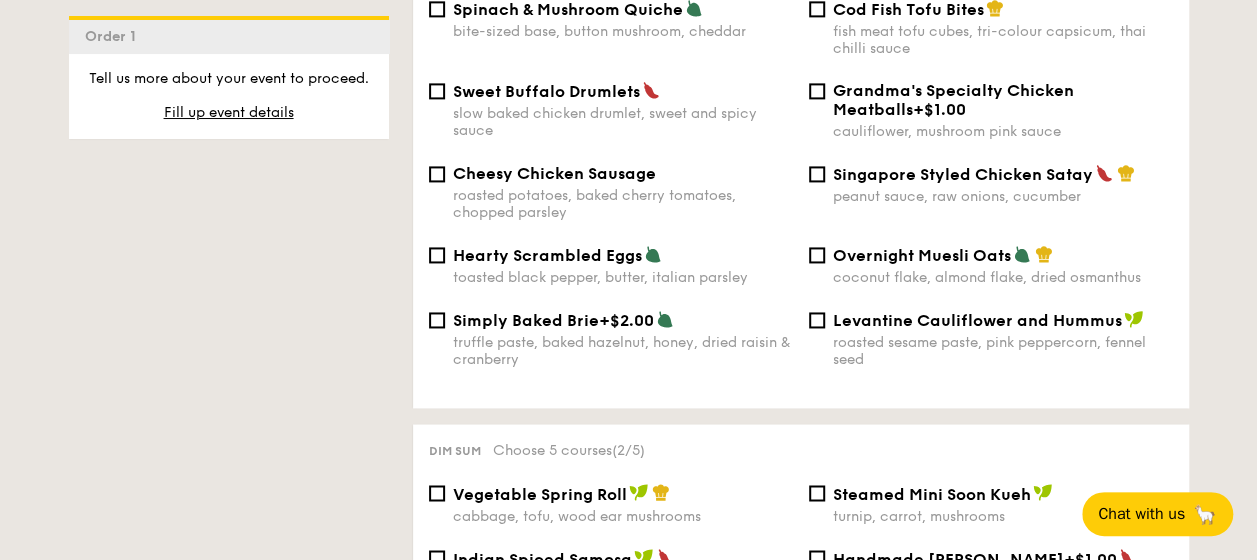 click on "Overnight Muesli Oats coconut flake, almond flake, dried osmanthus" at bounding box center (991, 265) 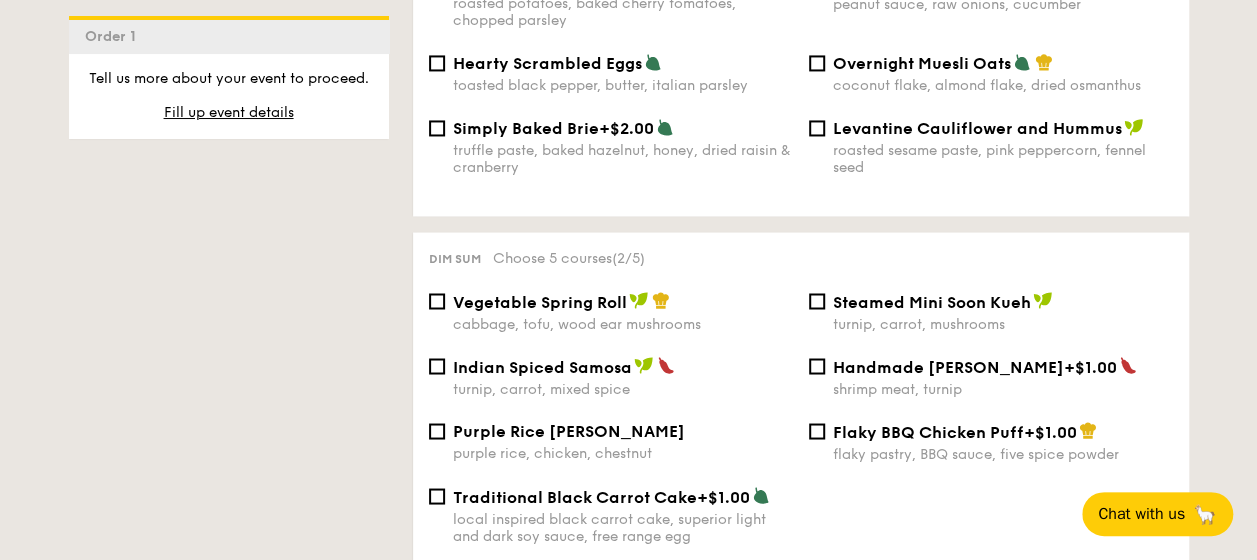 scroll, scrollTop: 1600, scrollLeft: 0, axis: vertical 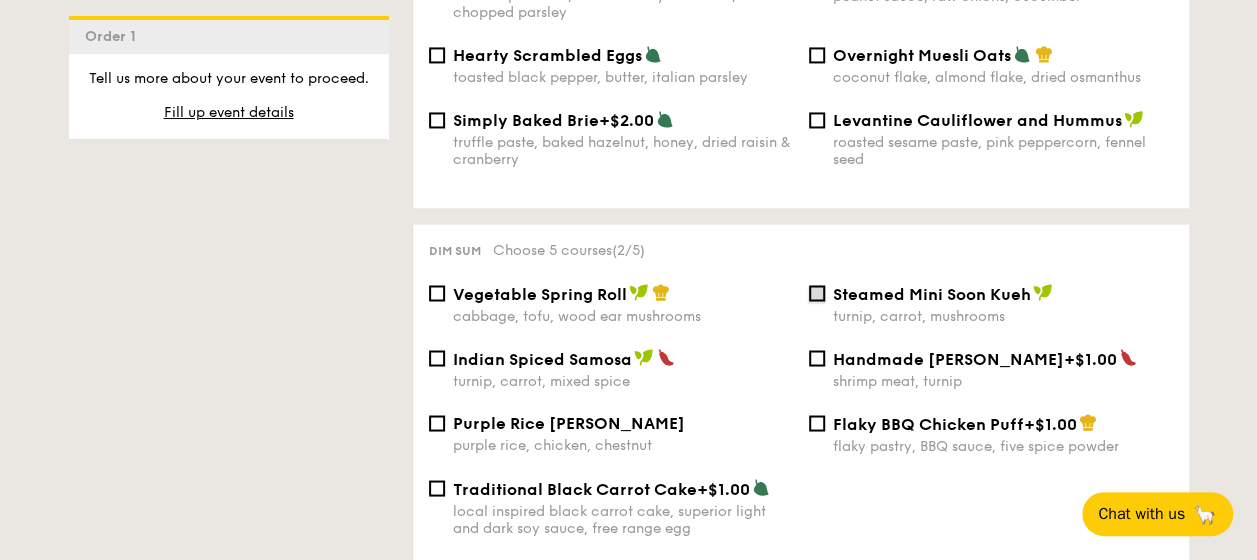 click on "Steamed Mini Soon Kueh turnip, carrot, mushrooms" at bounding box center (817, 293) 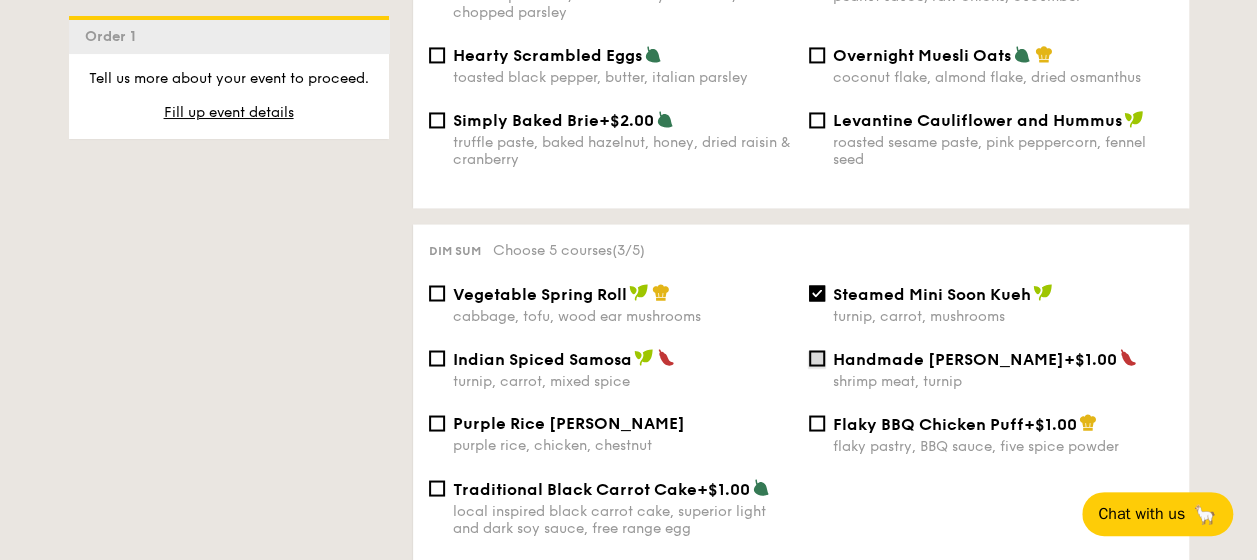click on "Handmade Siew Mai
+$1.00
shrimp meat, turnip" at bounding box center [817, 358] 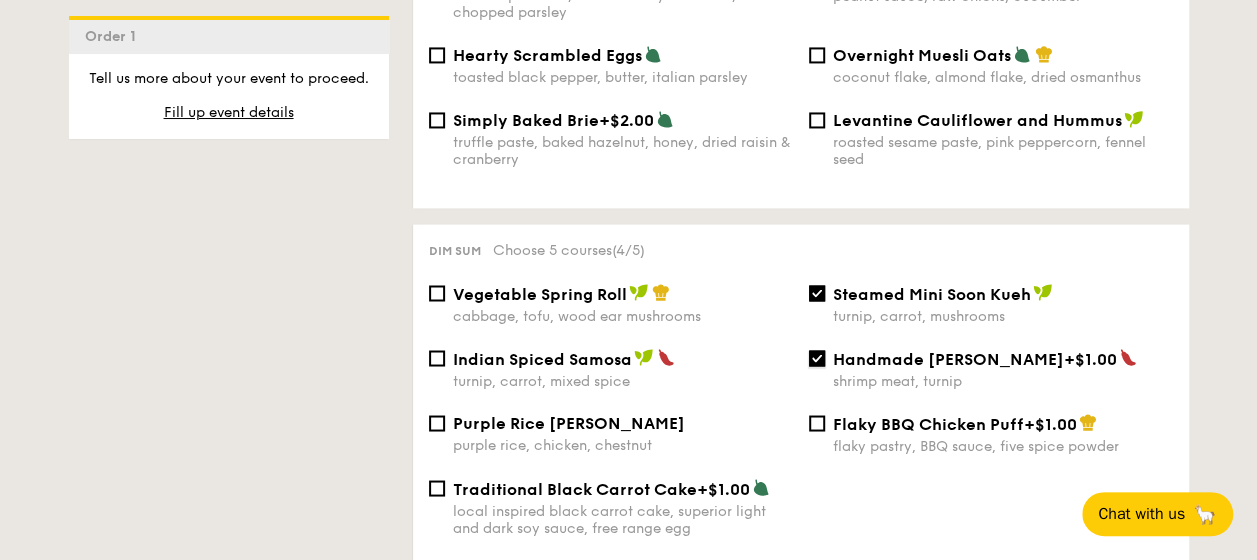 click on "Handmade Siew Mai
+$1.00
shrimp meat, turnip" at bounding box center [817, 358] 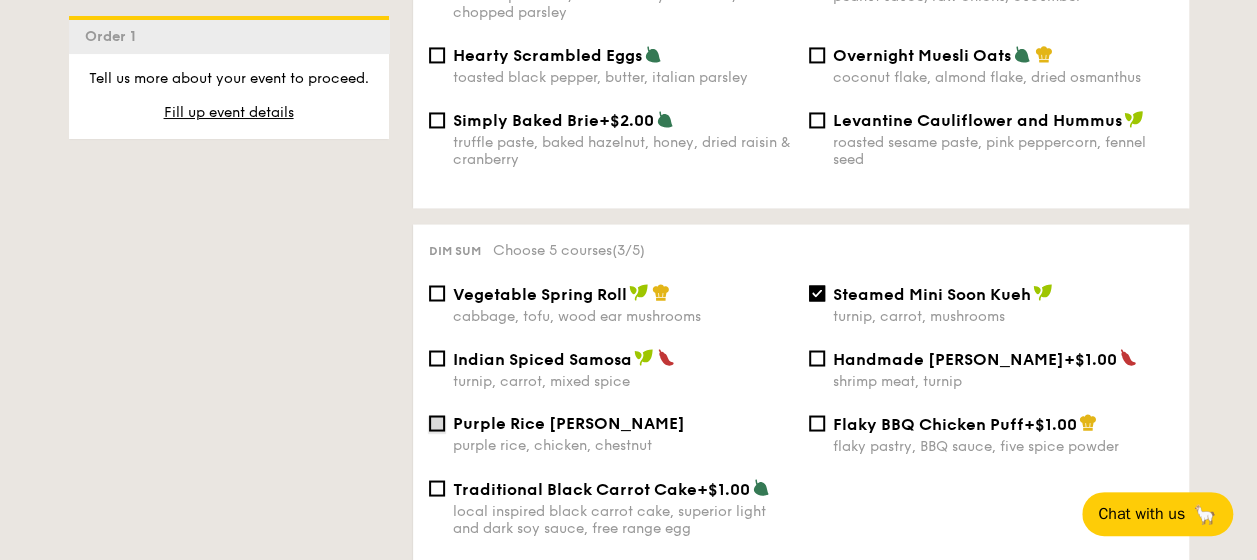 click on "Purple Rice Loh Mai Kai  purple rice, chicken, chestnut" at bounding box center [437, 423] 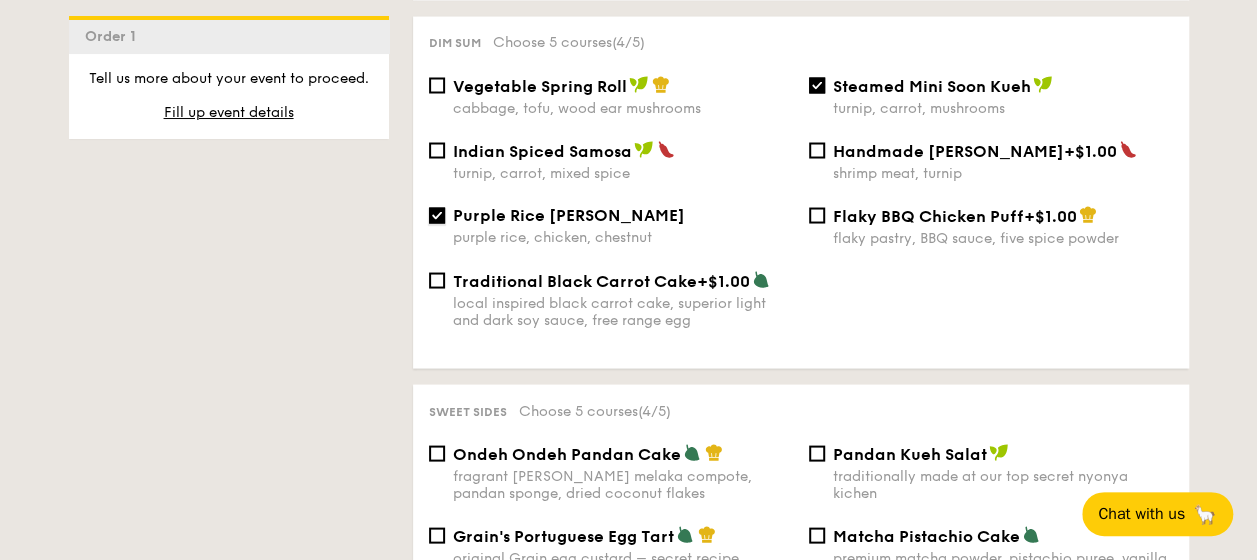 scroll, scrollTop: 1800, scrollLeft: 0, axis: vertical 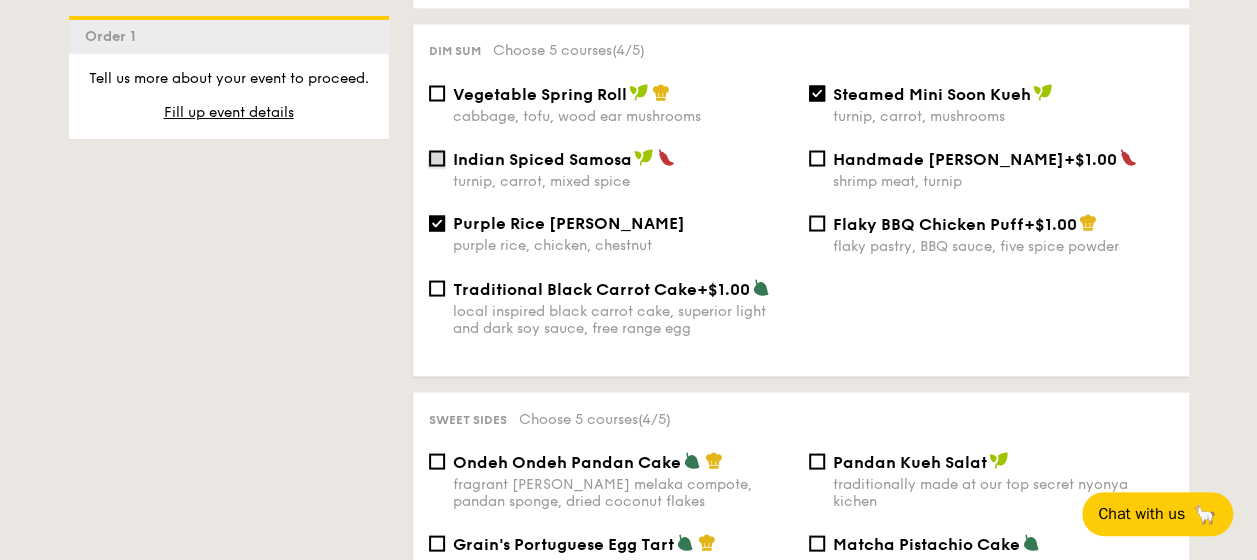 click on "Indian Spiced Samosa turnip, carrot, mixed spice" at bounding box center [437, 158] 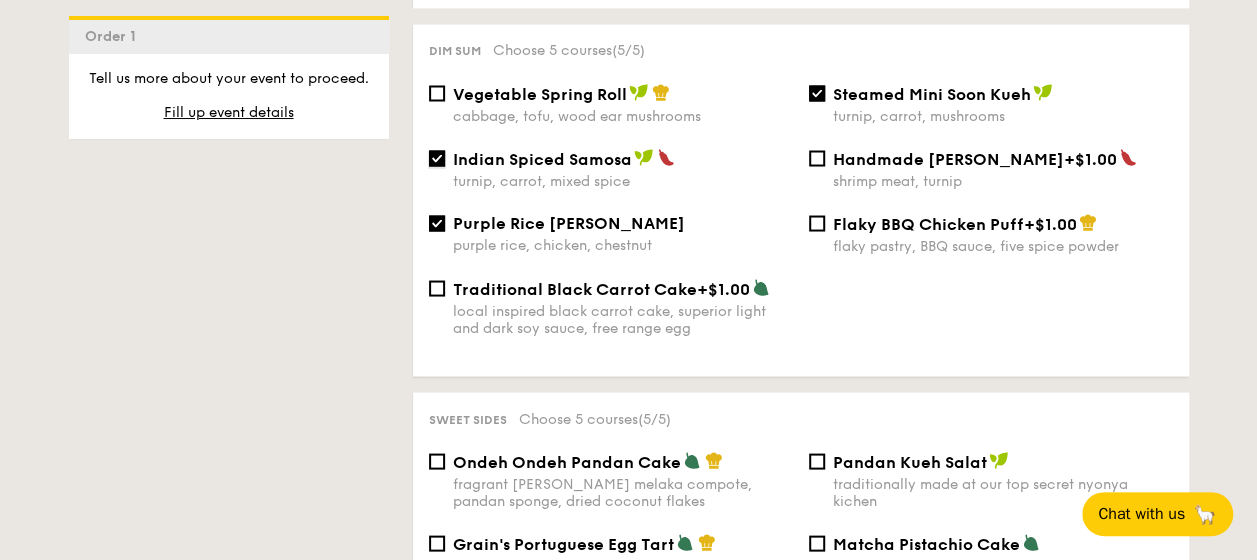 click on "Indian Spiced Samosa turnip, carrot, mixed spice" at bounding box center [437, 158] 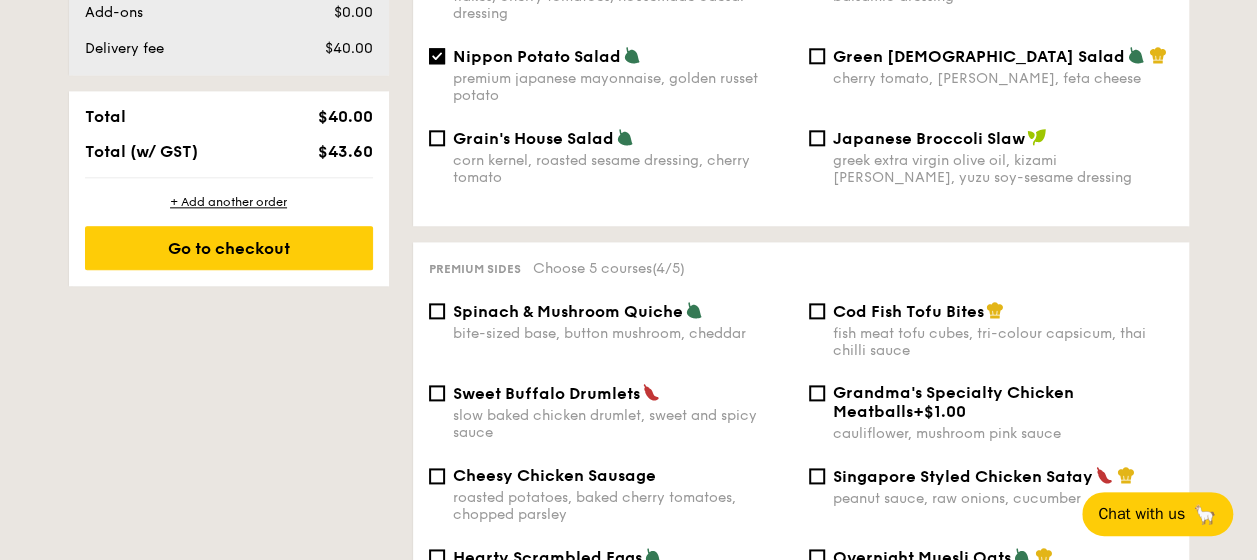 scroll, scrollTop: 1000, scrollLeft: 0, axis: vertical 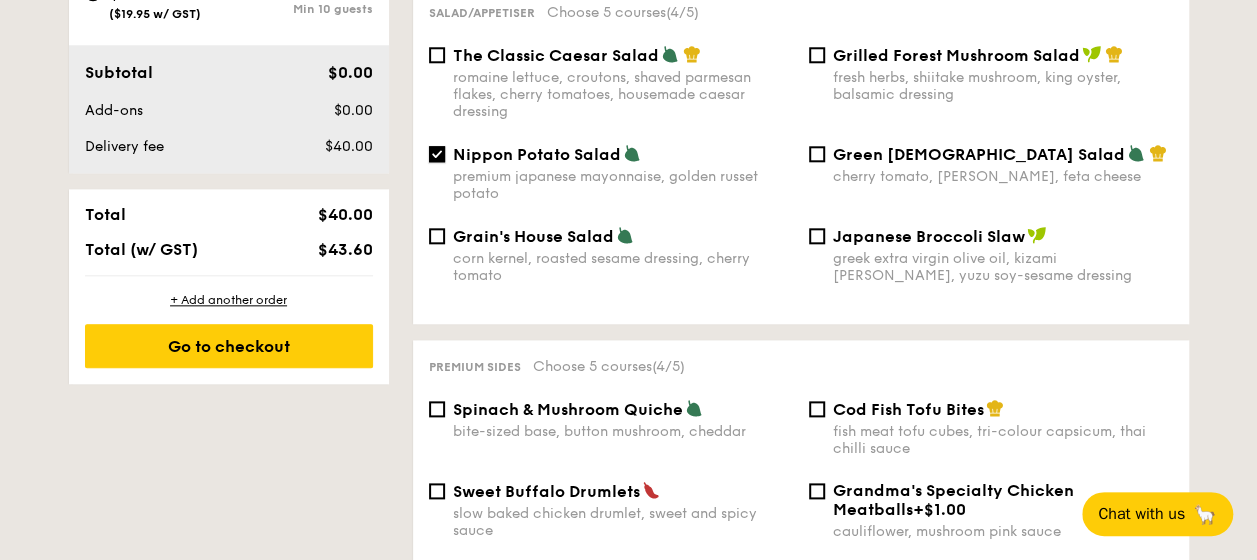 click on "Nippon Potato Salad premium japanese mayonnaise, golden russet potato" at bounding box center [437, 154] 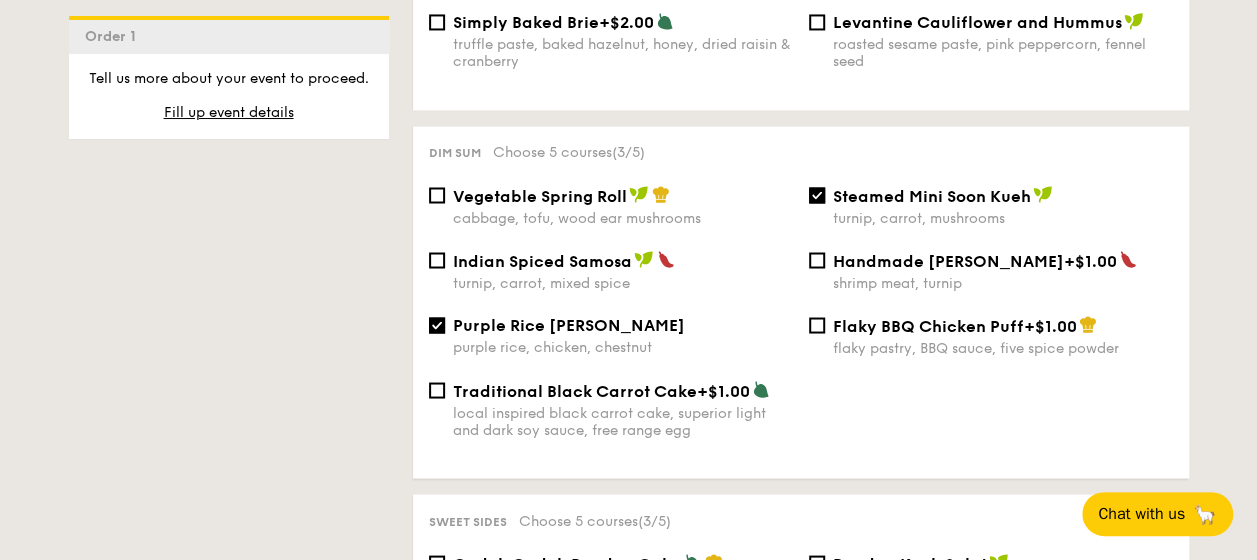 scroll, scrollTop: 1700, scrollLeft: 0, axis: vertical 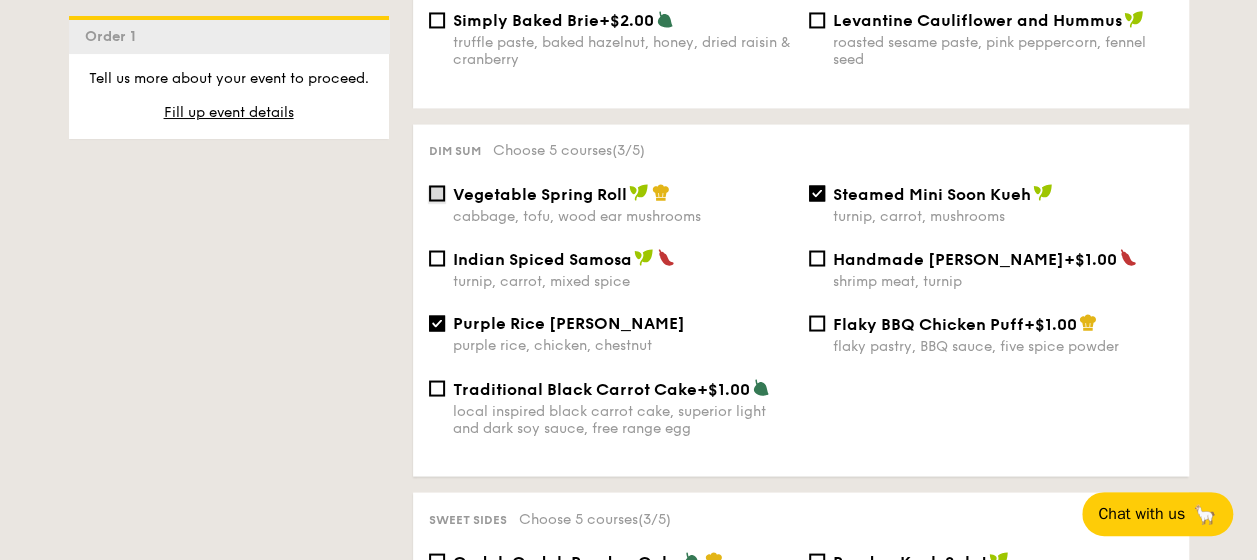 click on "Vegetable Spring Roll cabbage, tofu, wood ear mushrooms" at bounding box center (437, 193) 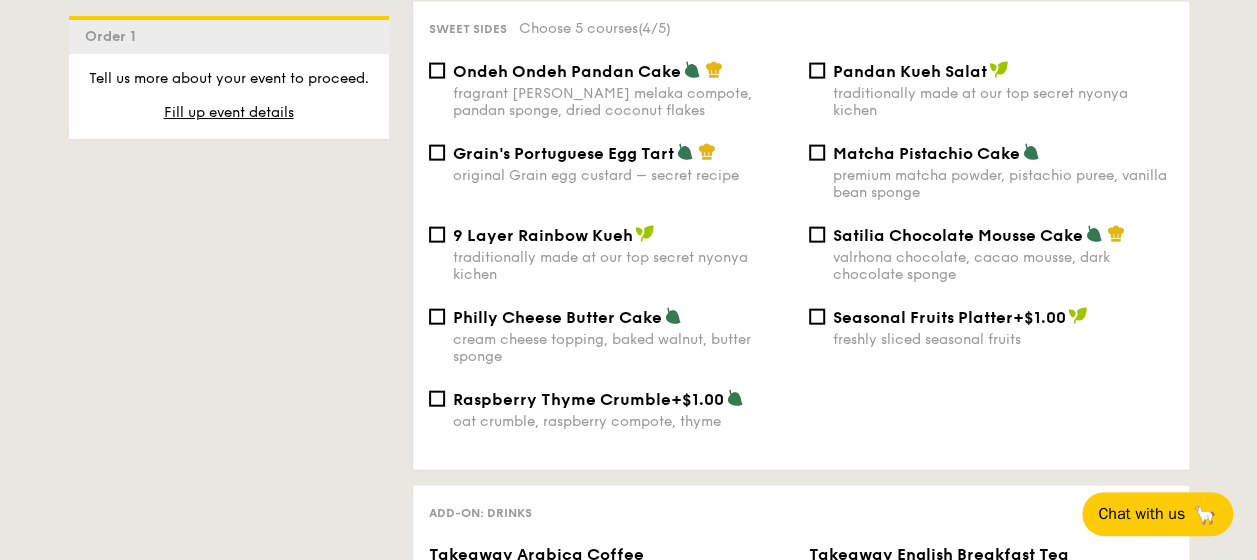 scroll, scrollTop: 2200, scrollLeft: 0, axis: vertical 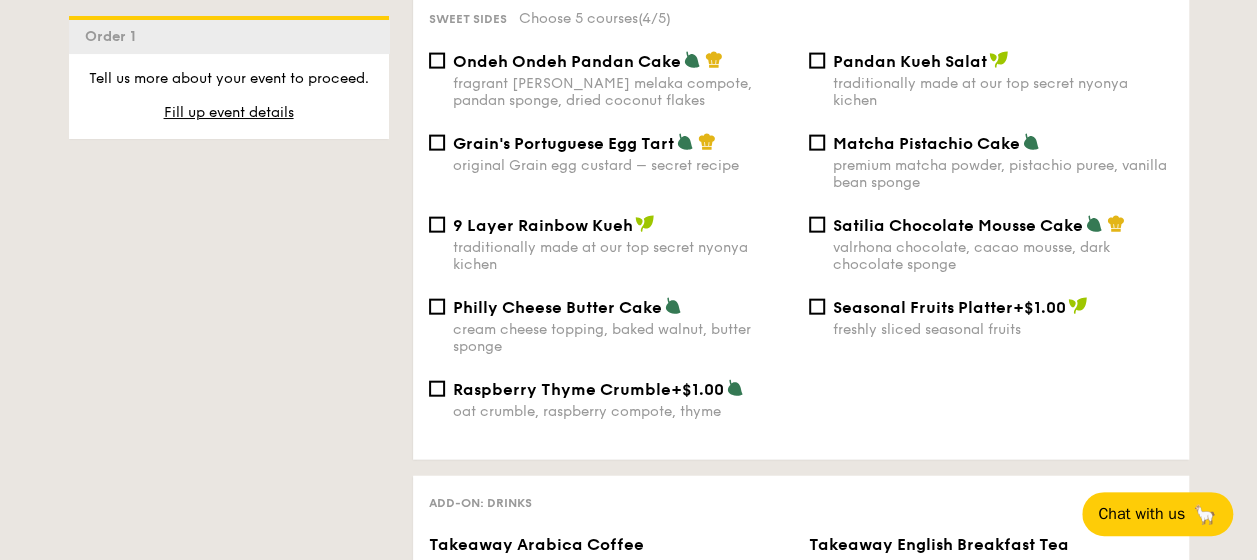 click on "Satilia Chocolate Mousse Cake" at bounding box center [958, 225] 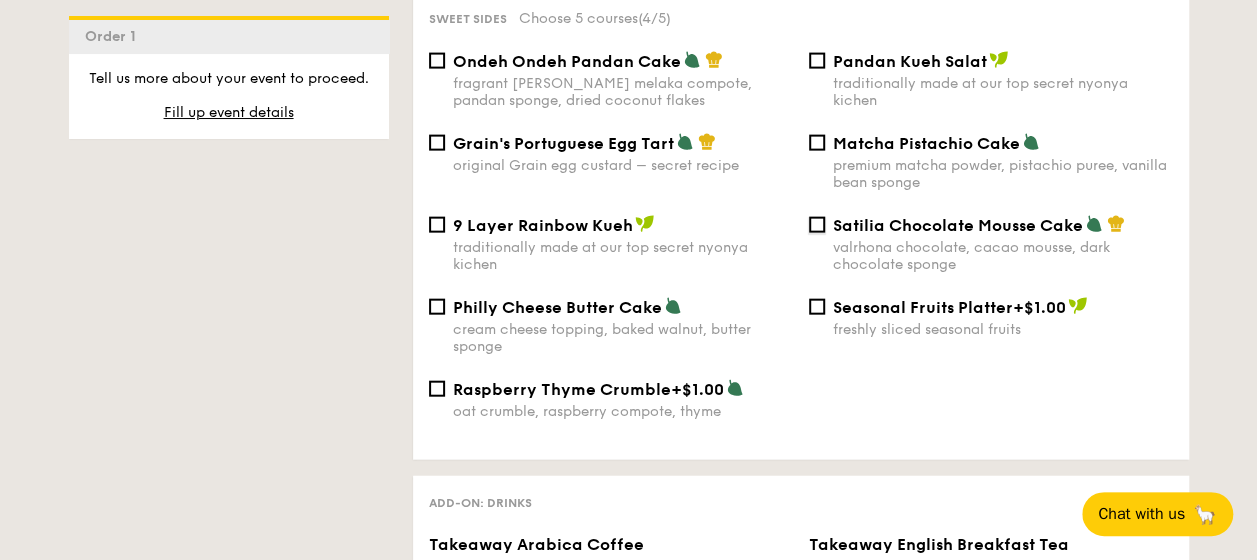click on "Satilia Chocolate Mousse Cake valrhona chocolate, cacao mousse, dark chocolate sponge" at bounding box center [817, 225] 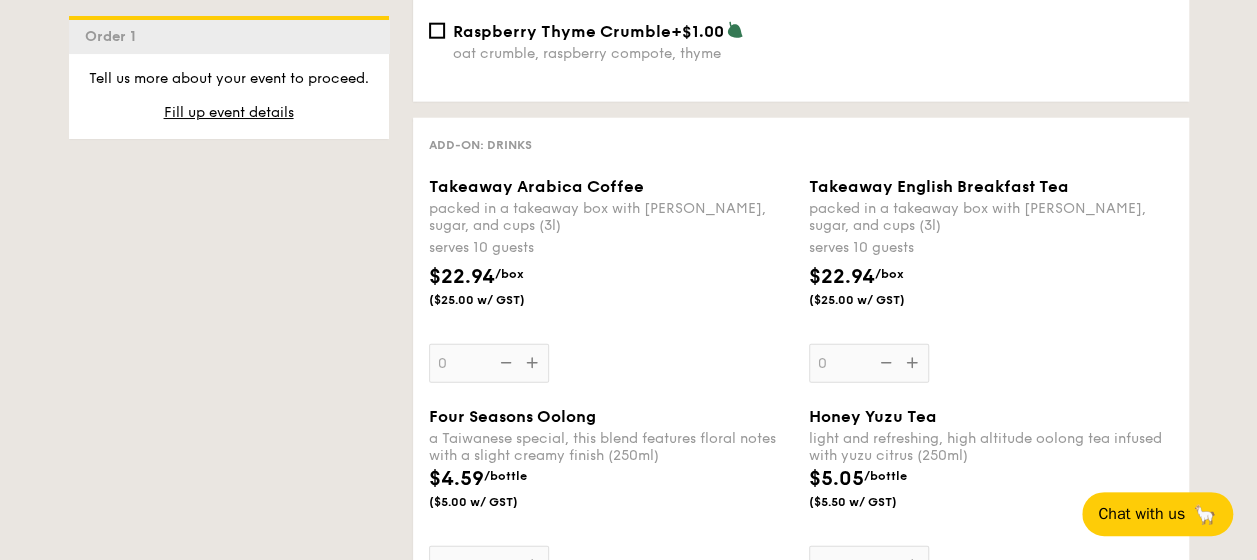 scroll, scrollTop: 2600, scrollLeft: 0, axis: vertical 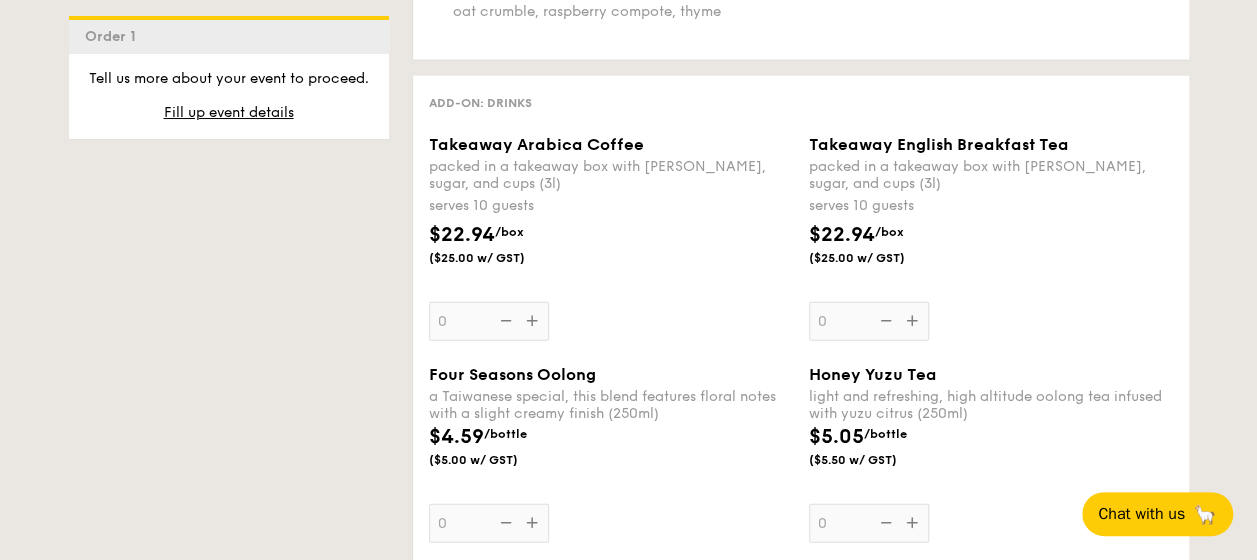 click on "Takeaway English Breakfast Tea packed in a takeaway box with creamer, sugar, and cups (3l)
serves 10 guests
$22.94
/box
($25.00 w/ GST)
0" at bounding box center [991, 238] 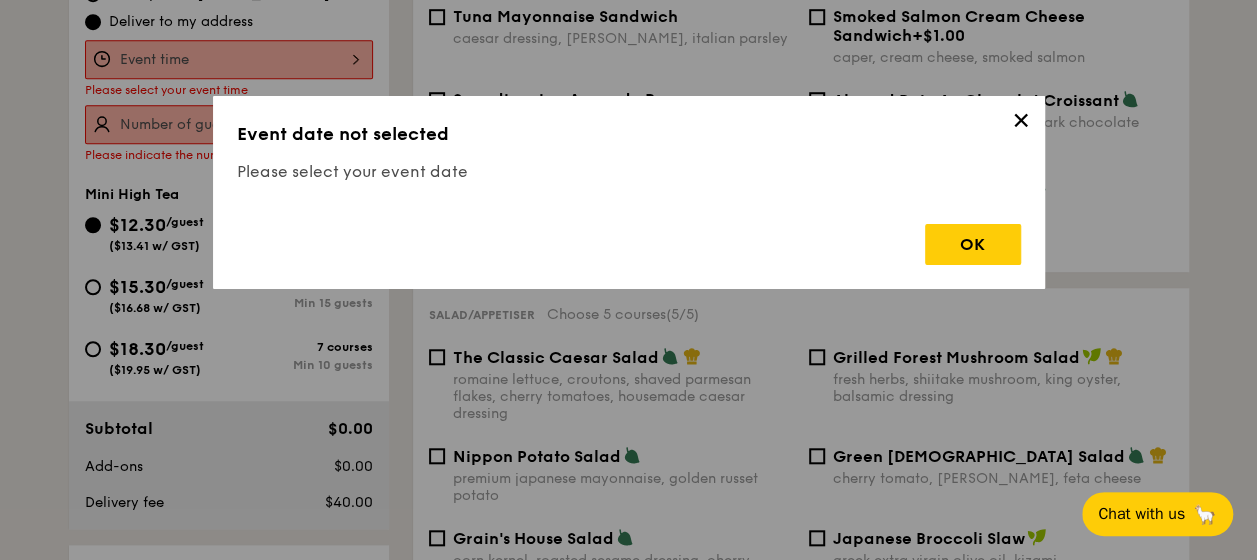 scroll, scrollTop: 534, scrollLeft: 0, axis: vertical 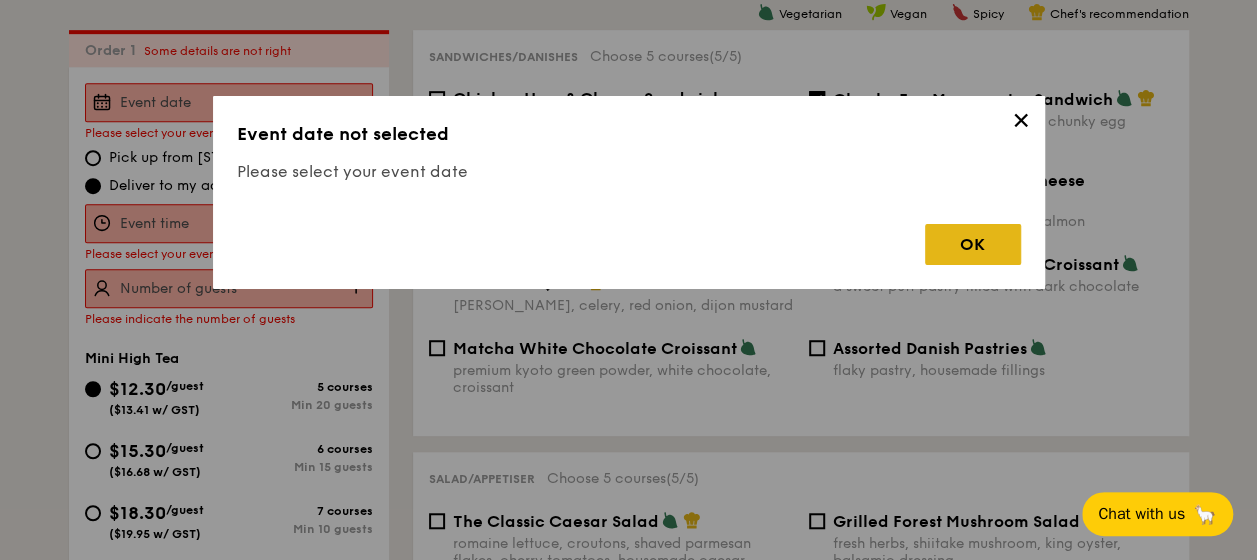 click on "OK" at bounding box center [973, 244] 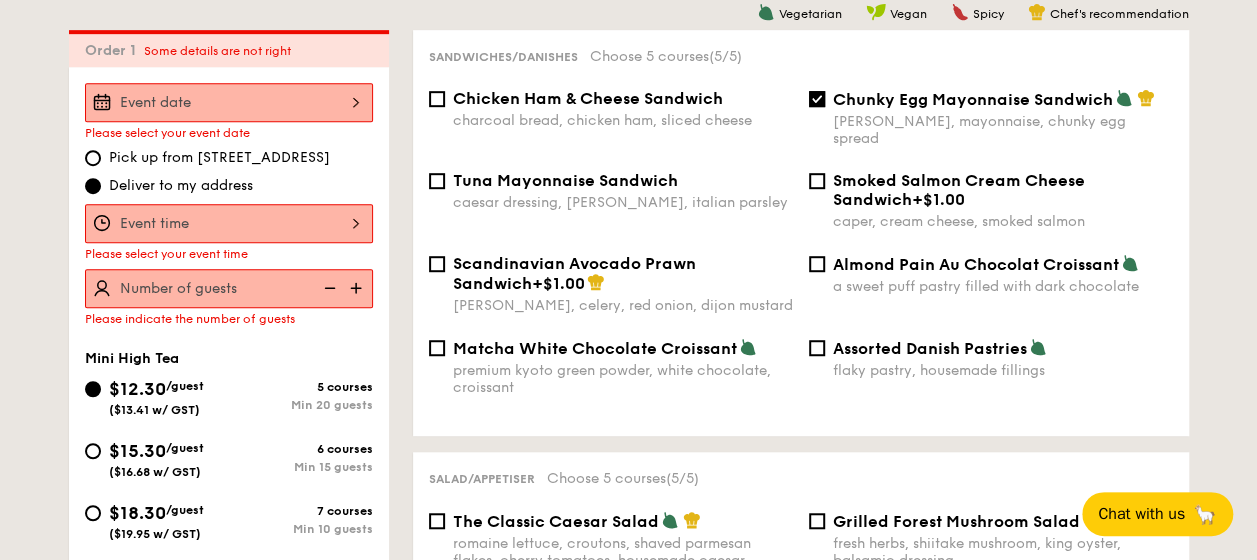 click at bounding box center (229, 102) 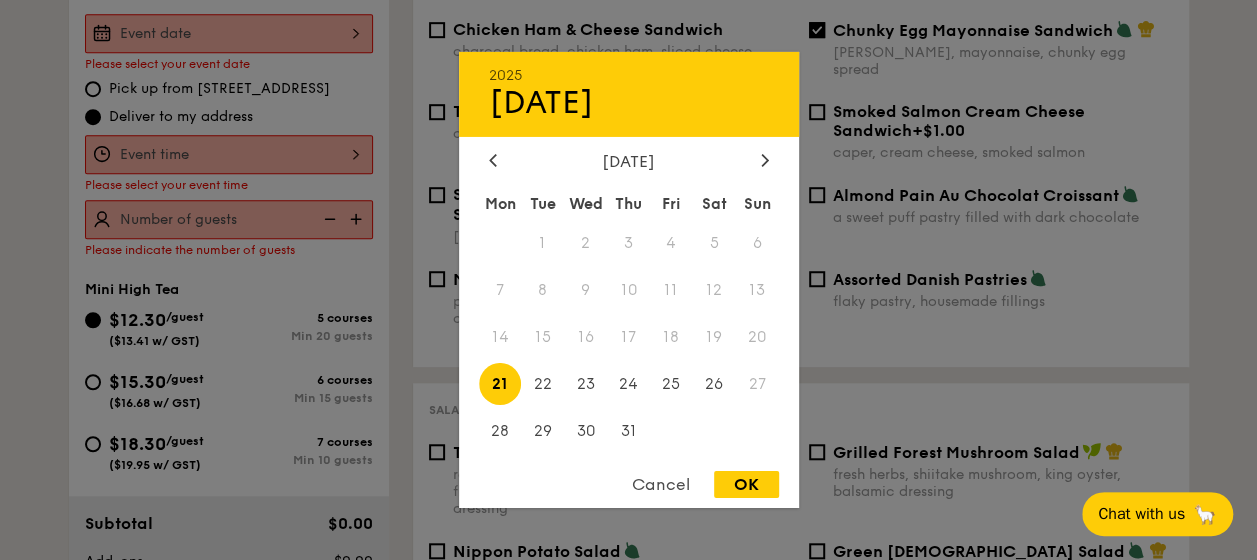 scroll, scrollTop: 634, scrollLeft: 0, axis: vertical 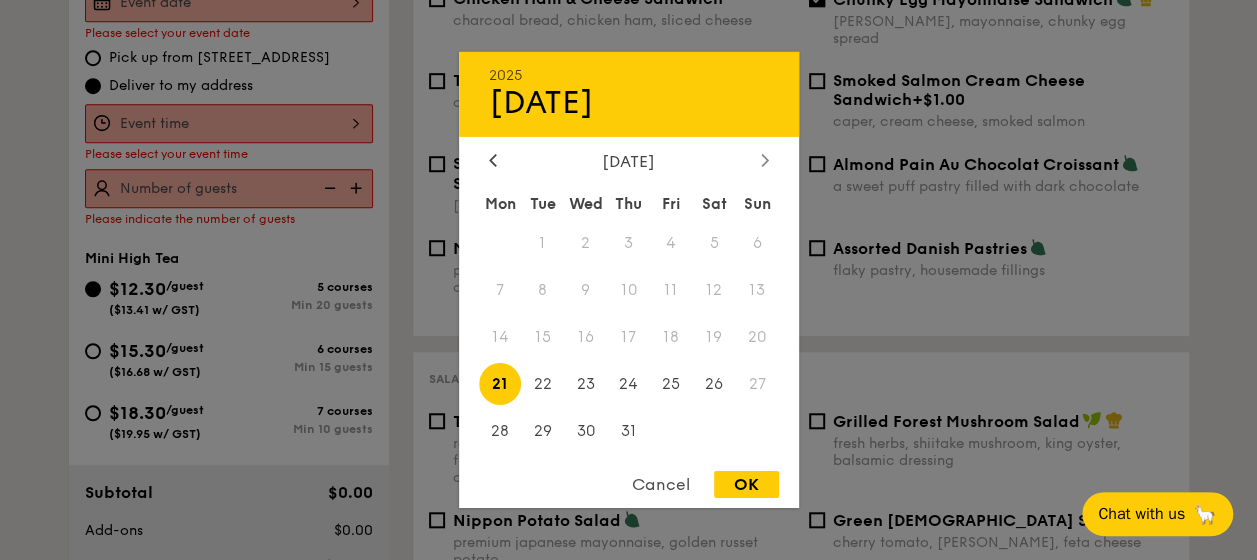 click 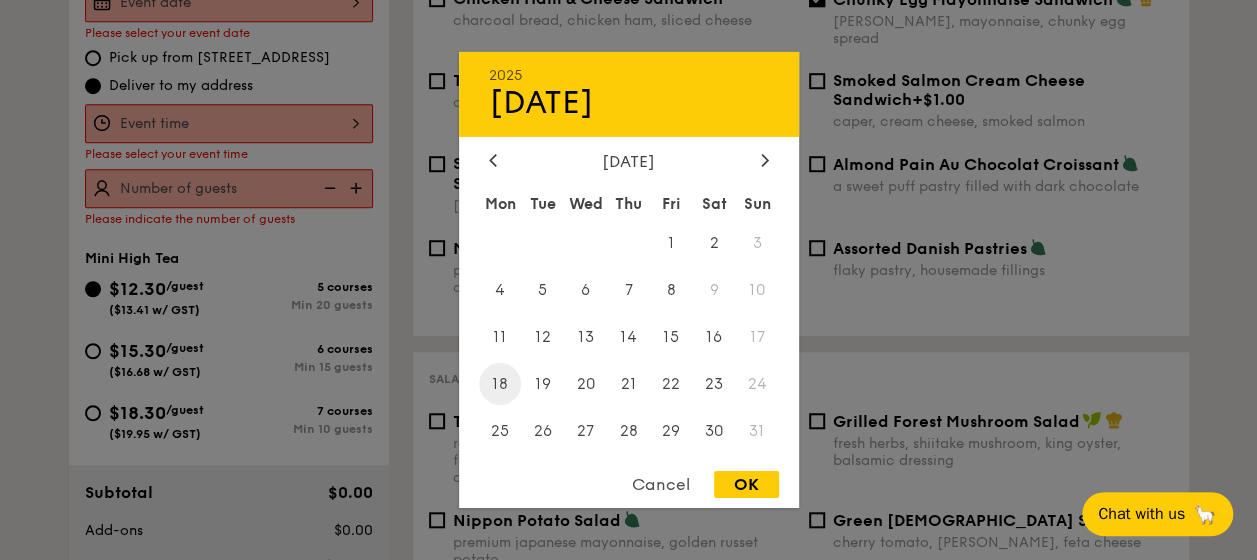 click on "18" at bounding box center [500, 383] 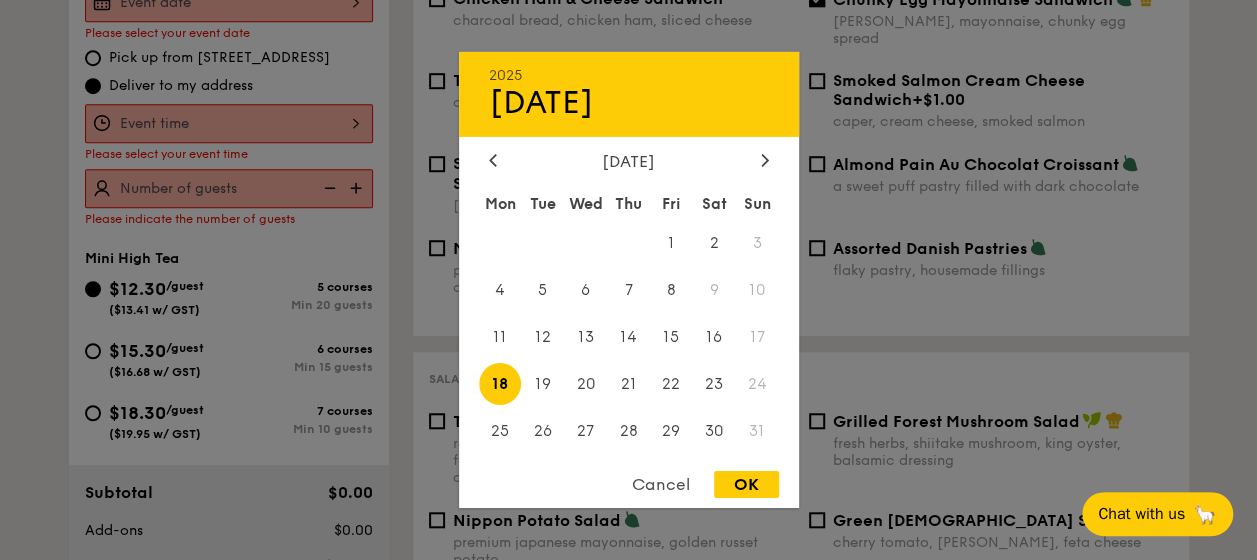 click on "OK" at bounding box center (746, 484) 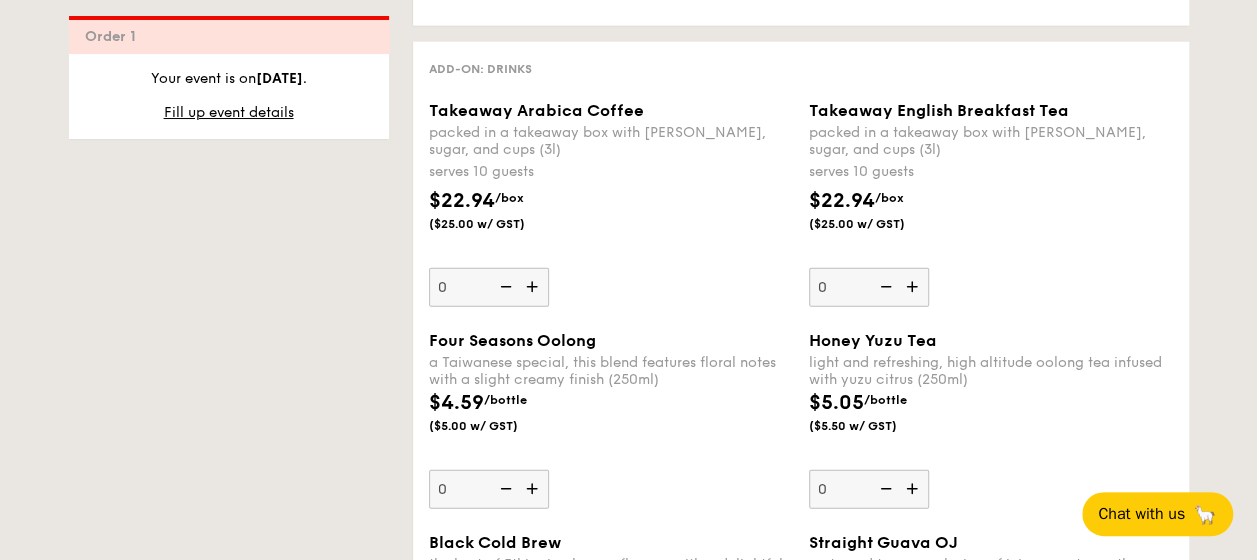 scroll, scrollTop: 2634, scrollLeft: 0, axis: vertical 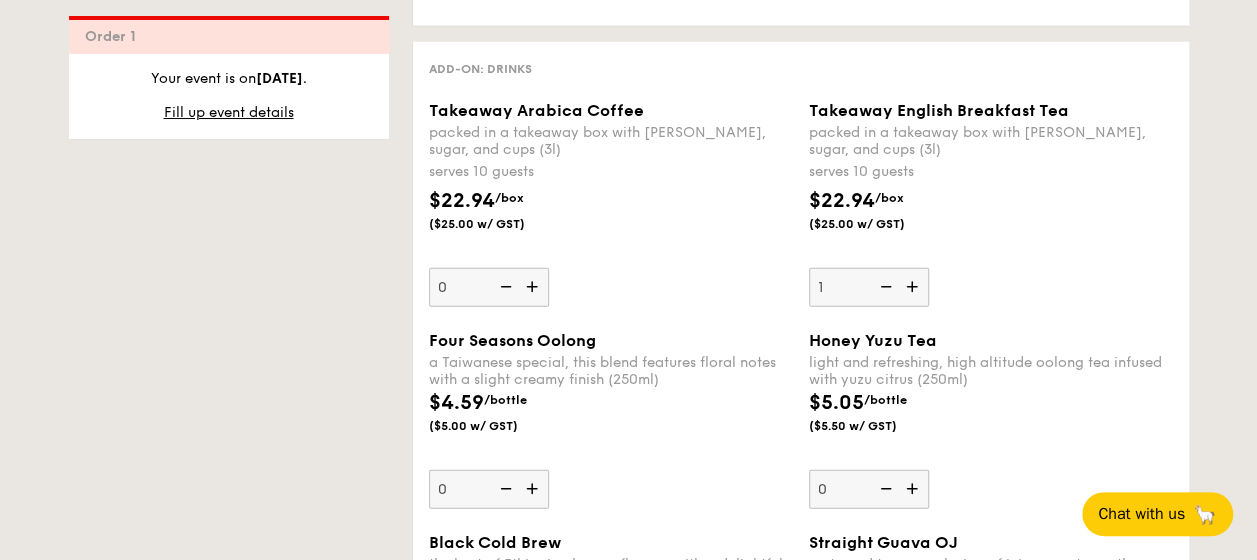 click at bounding box center (534, 287) 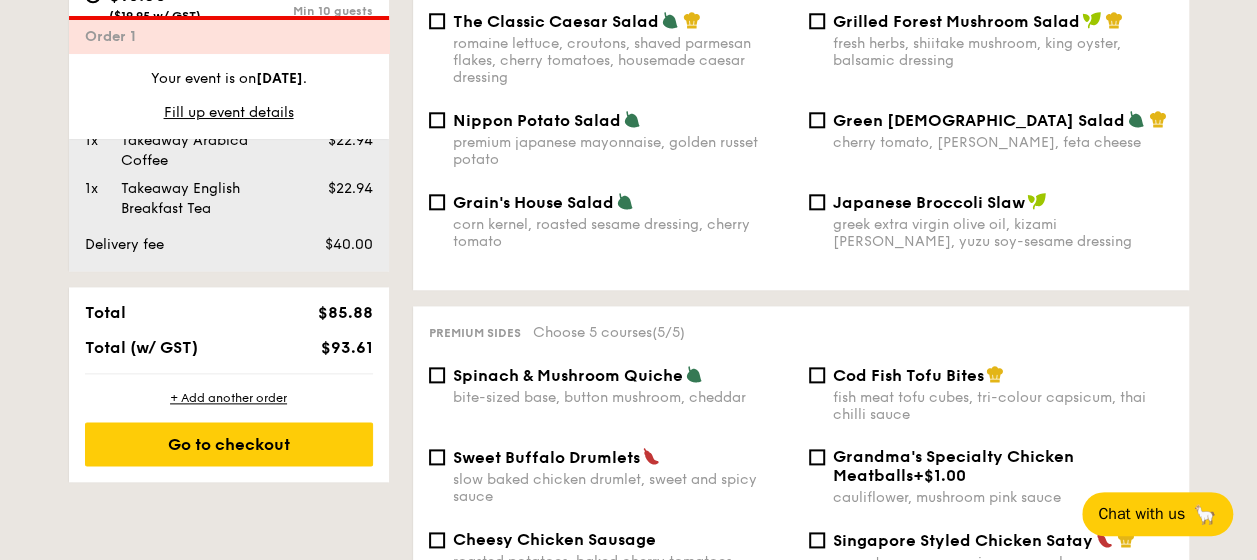 scroll, scrollTop: 2643, scrollLeft: 0, axis: vertical 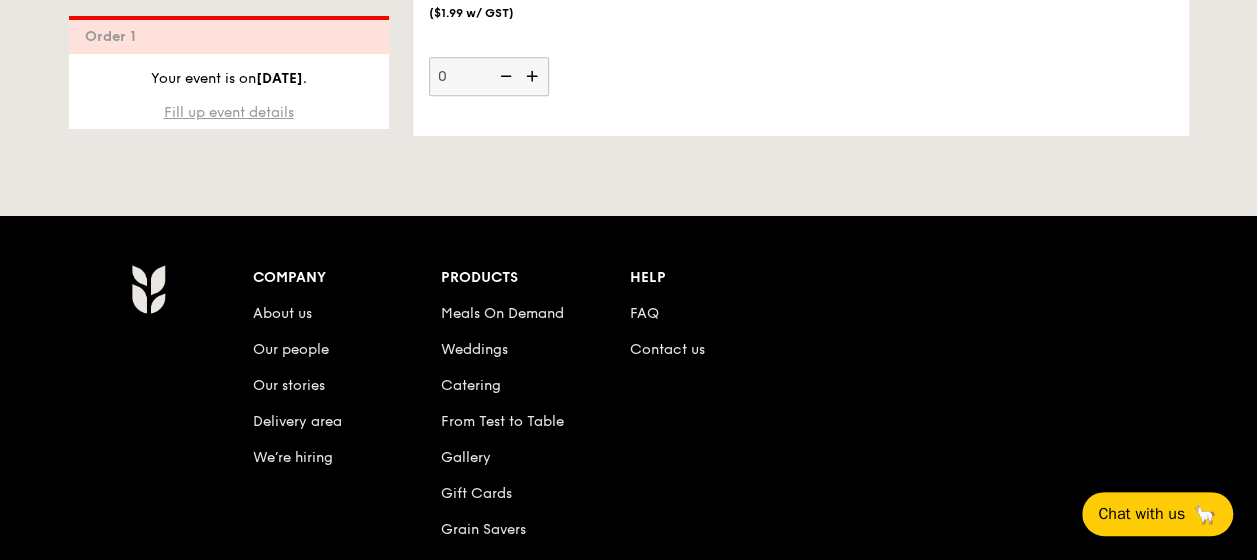 click on "Fill up event details" at bounding box center (229, 112) 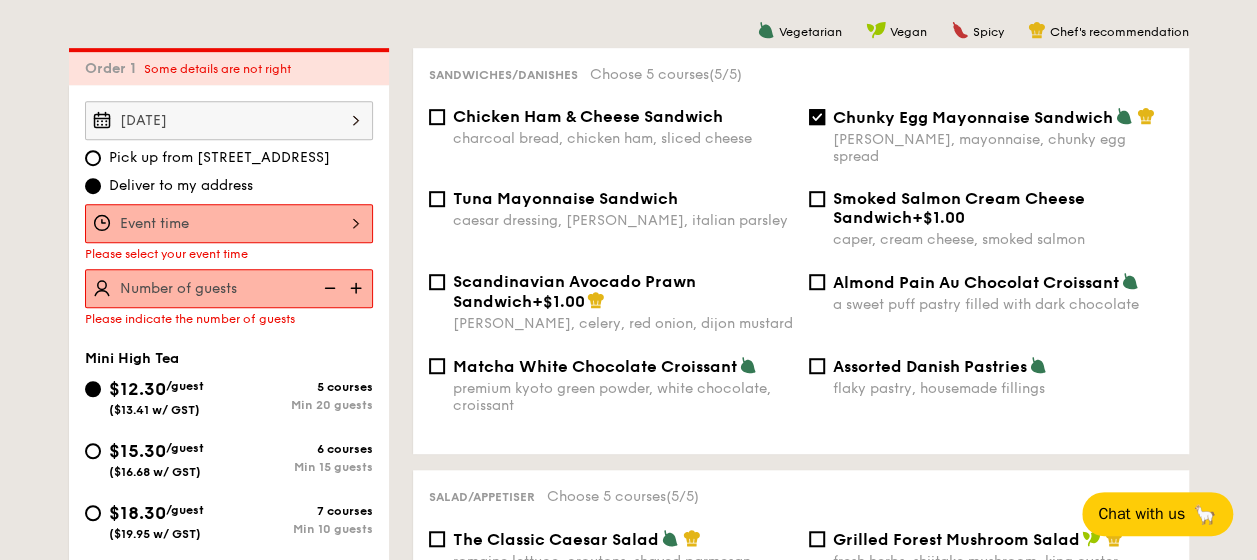 scroll, scrollTop: 534, scrollLeft: 0, axis: vertical 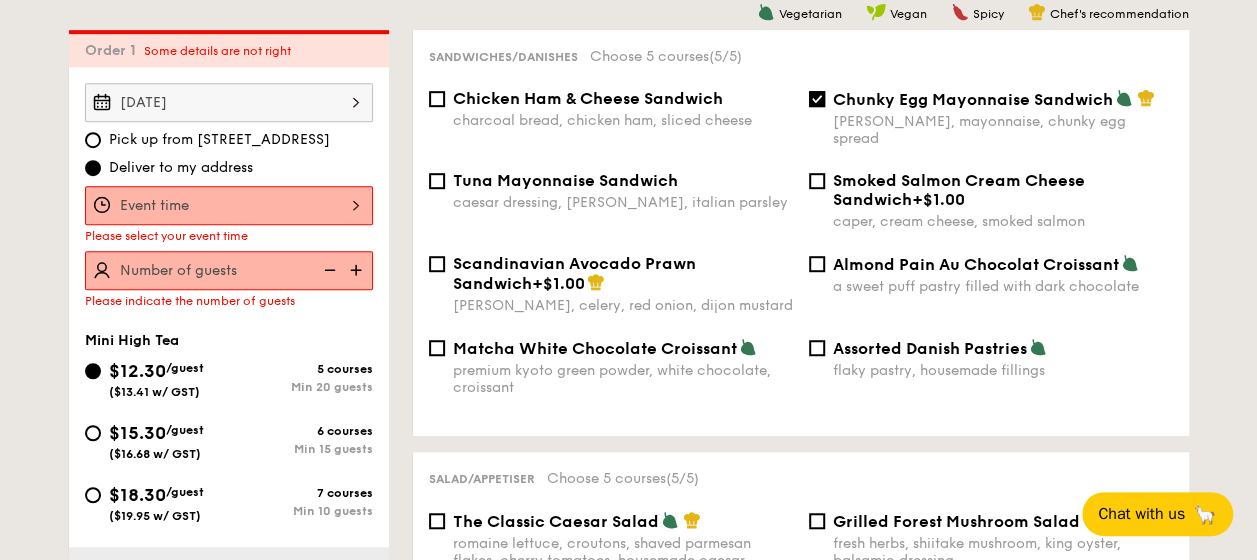click at bounding box center [229, 205] 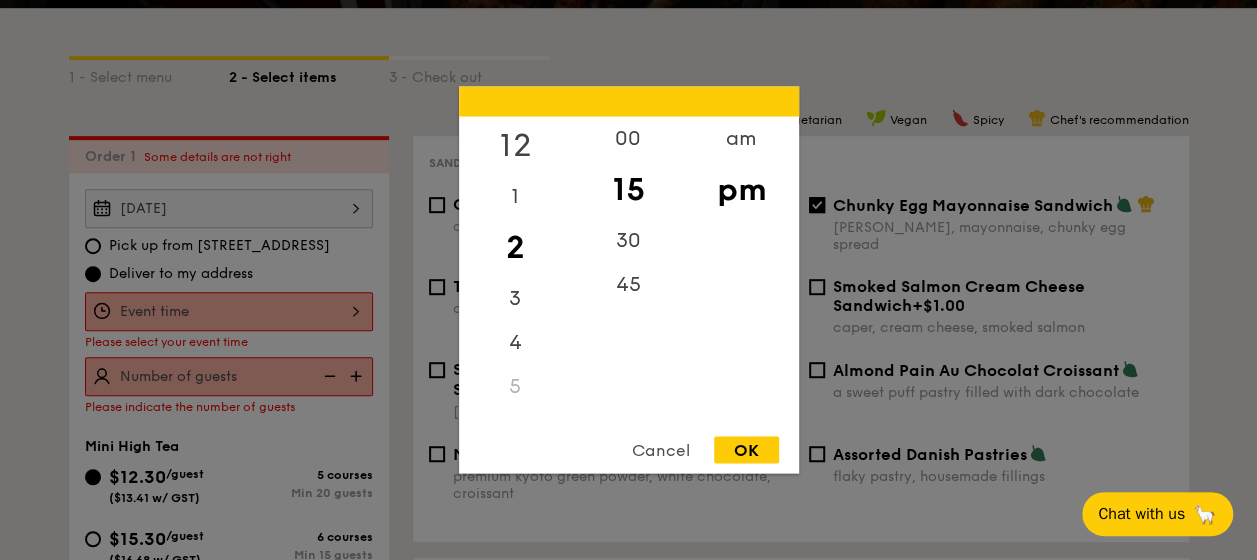 scroll, scrollTop: 234, scrollLeft: 0, axis: vertical 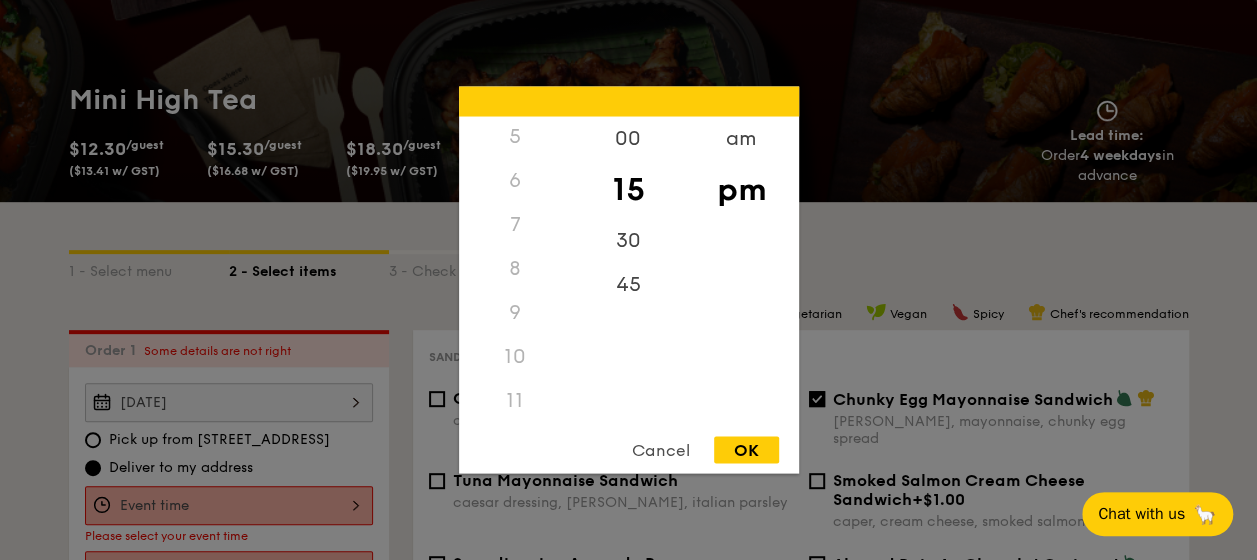click on "10" at bounding box center (515, 357) 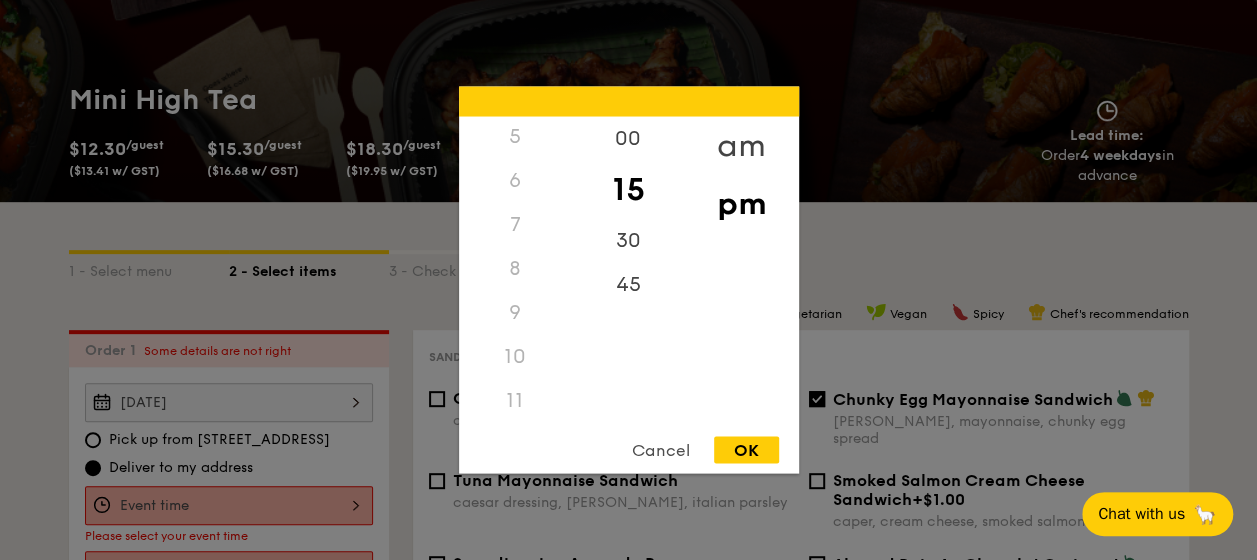 click on "am" at bounding box center (741, 146) 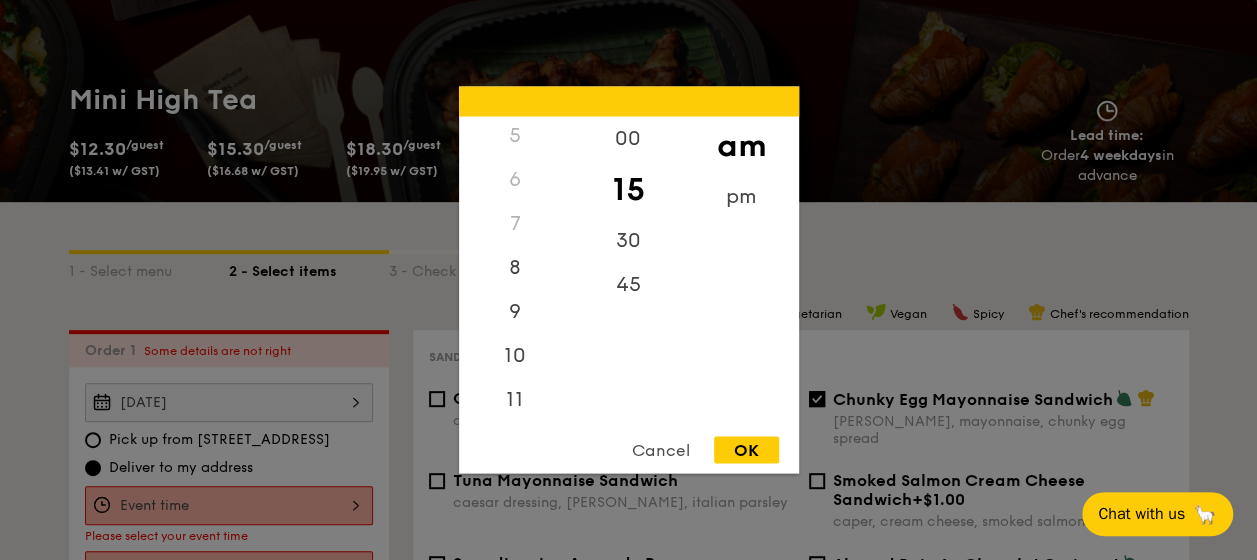 scroll, scrollTop: 222, scrollLeft: 0, axis: vertical 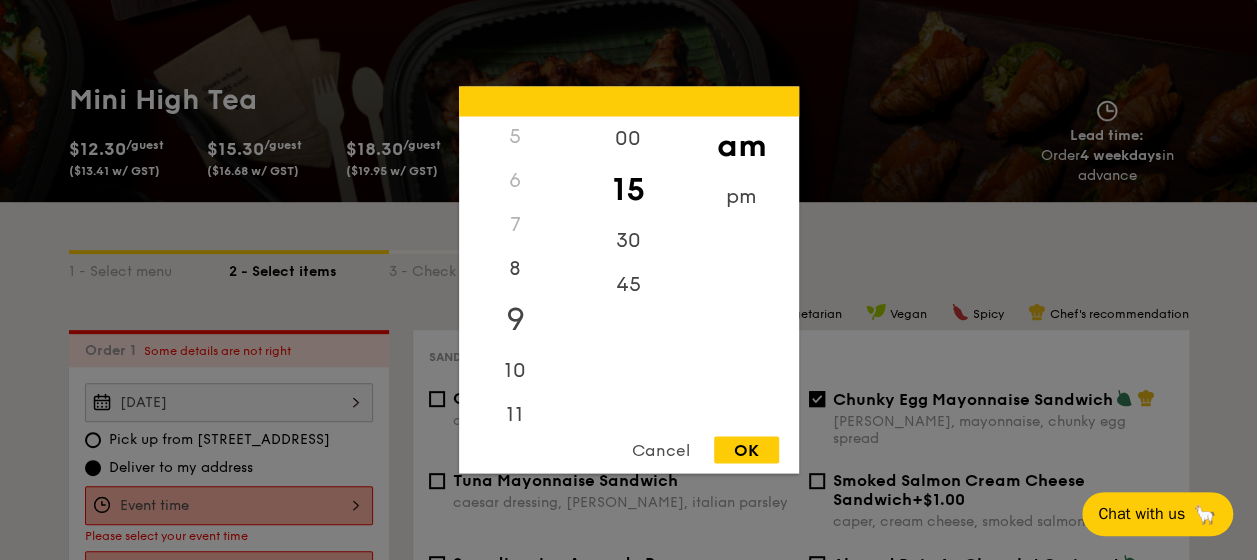 click on "9" at bounding box center (515, 320) 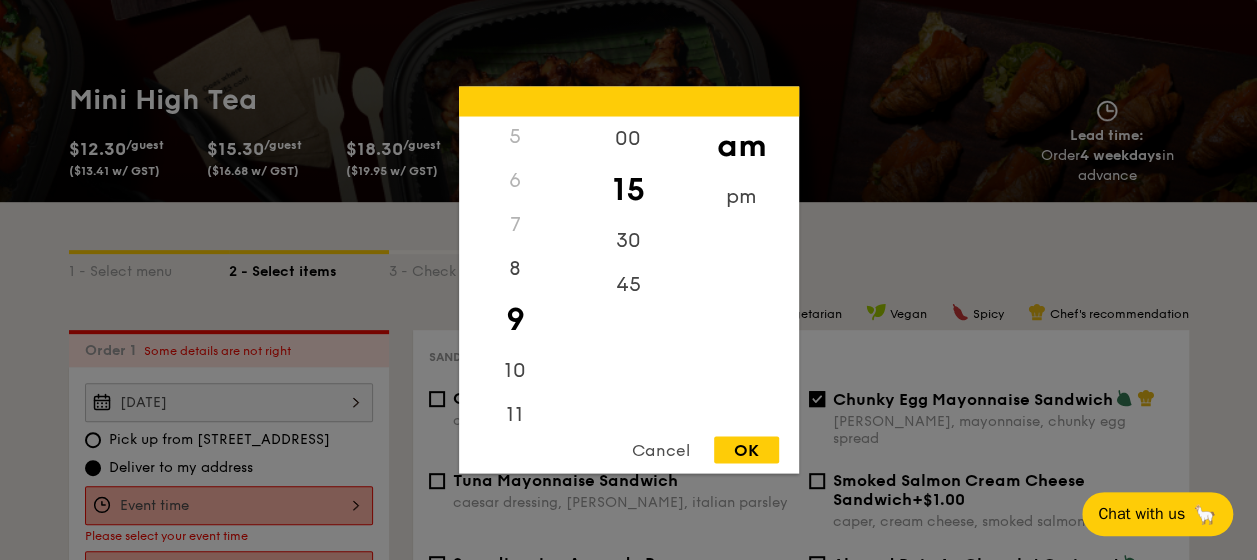 click on "OK" at bounding box center [746, 450] 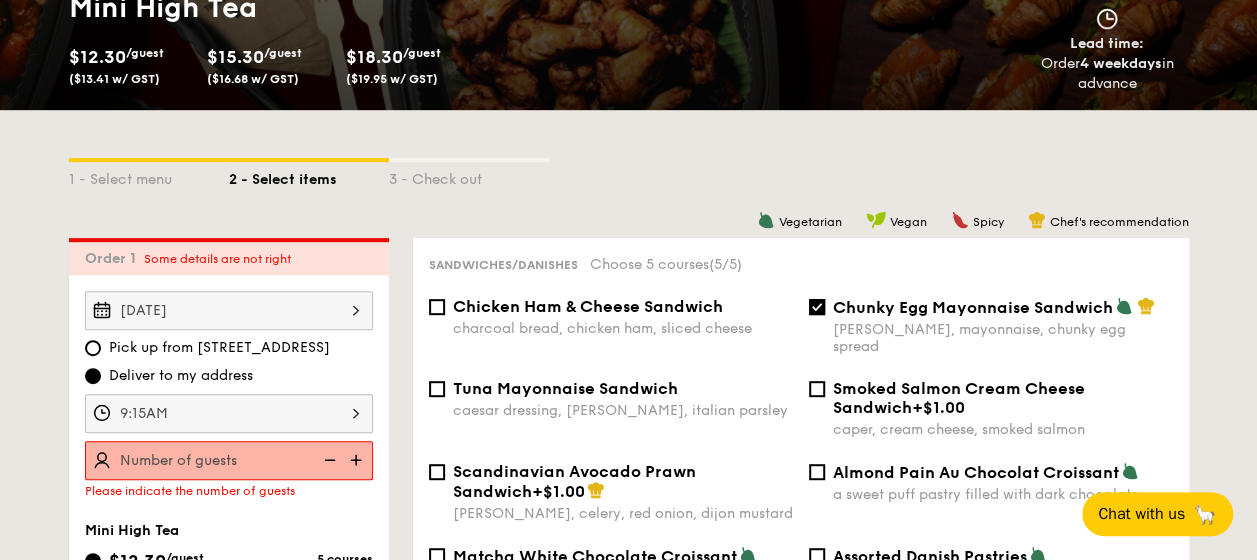 scroll, scrollTop: 434, scrollLeft: 0, axis: vertical 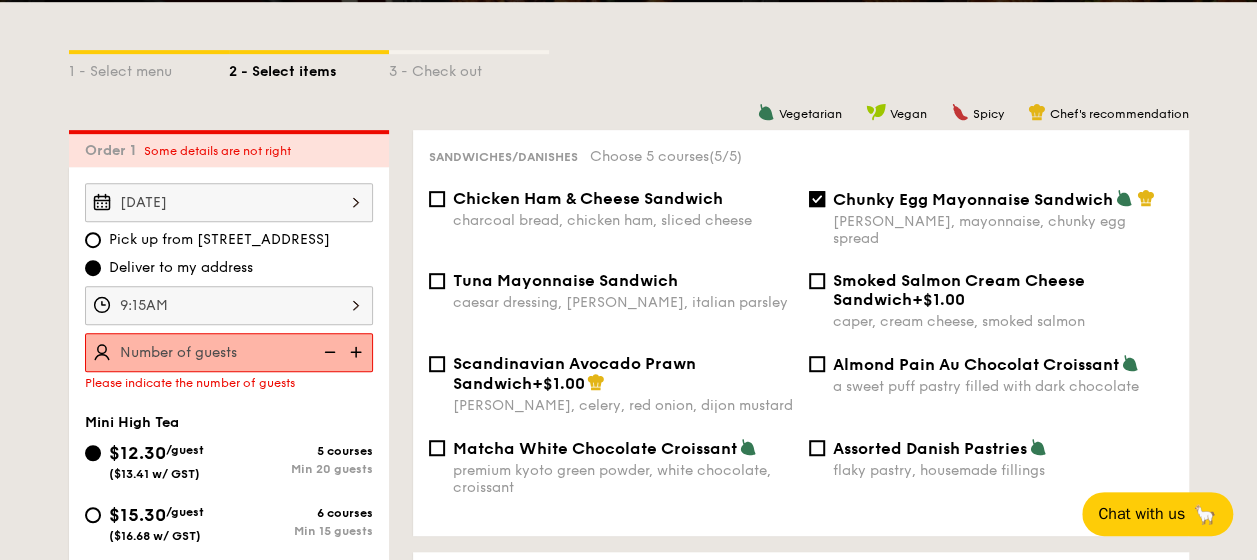 click on "Please indicate the number of guests" at bounding box center [229, 361] 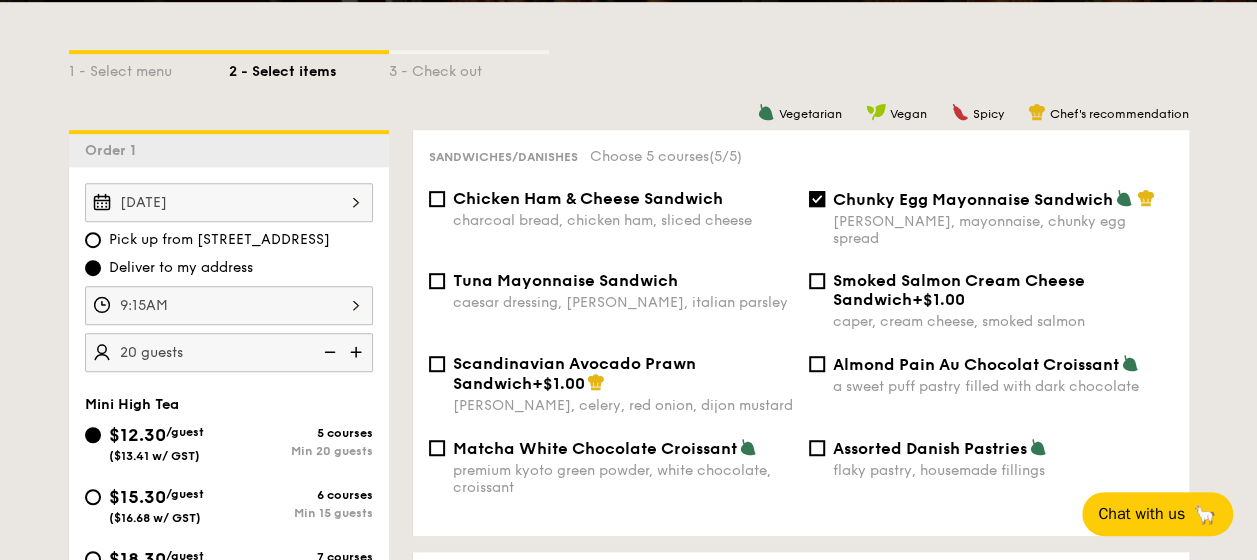 click at bounding box center [358, 352] 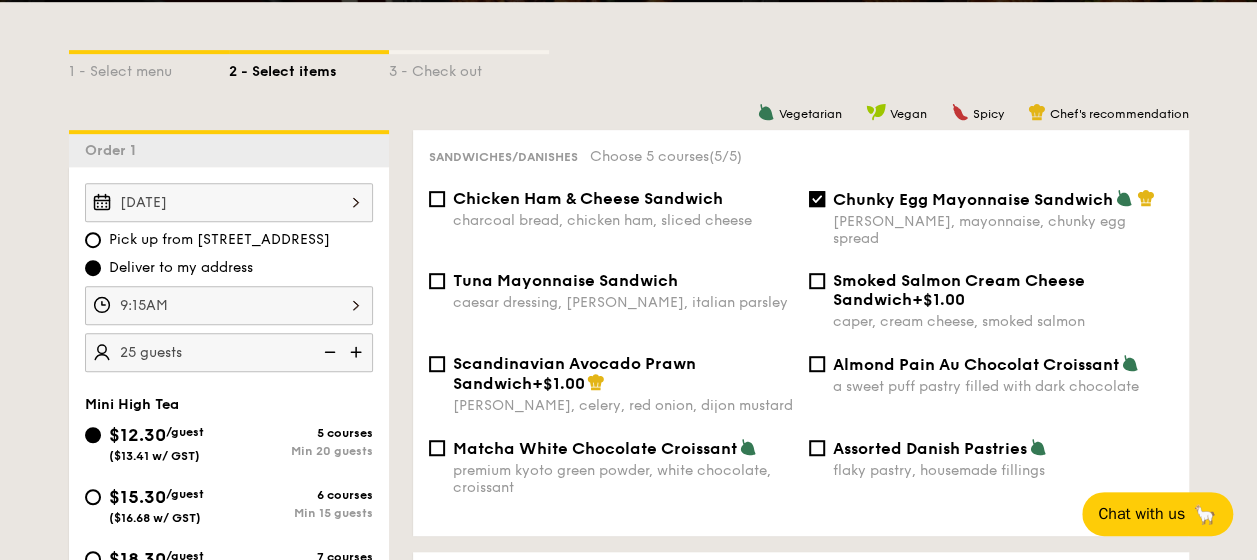 click at bounding box center [358, 352] 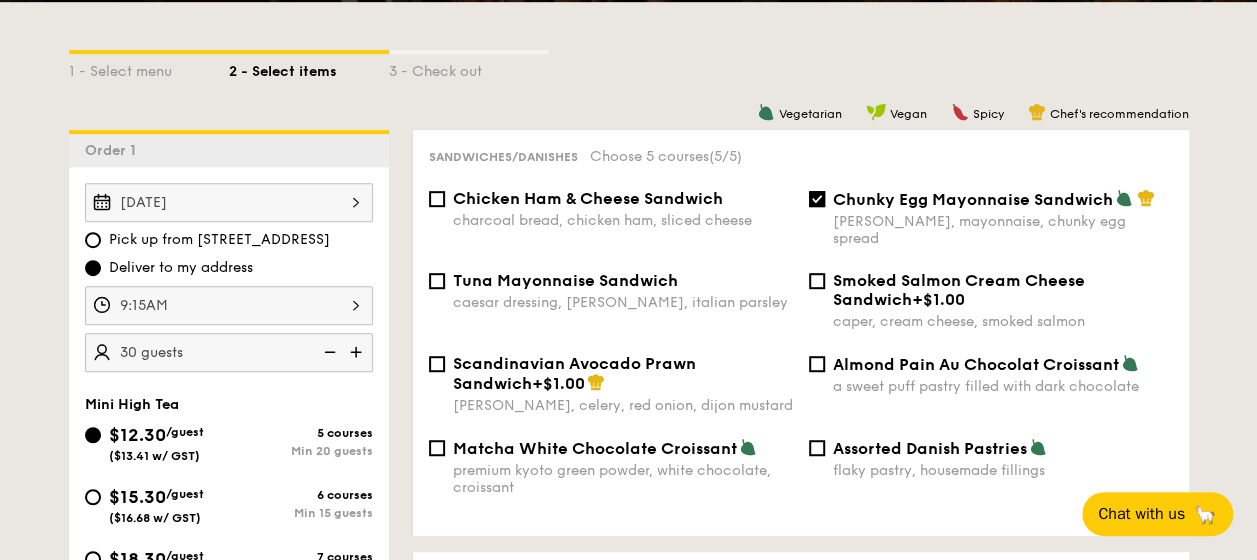 click at bounding box center [328, 352] 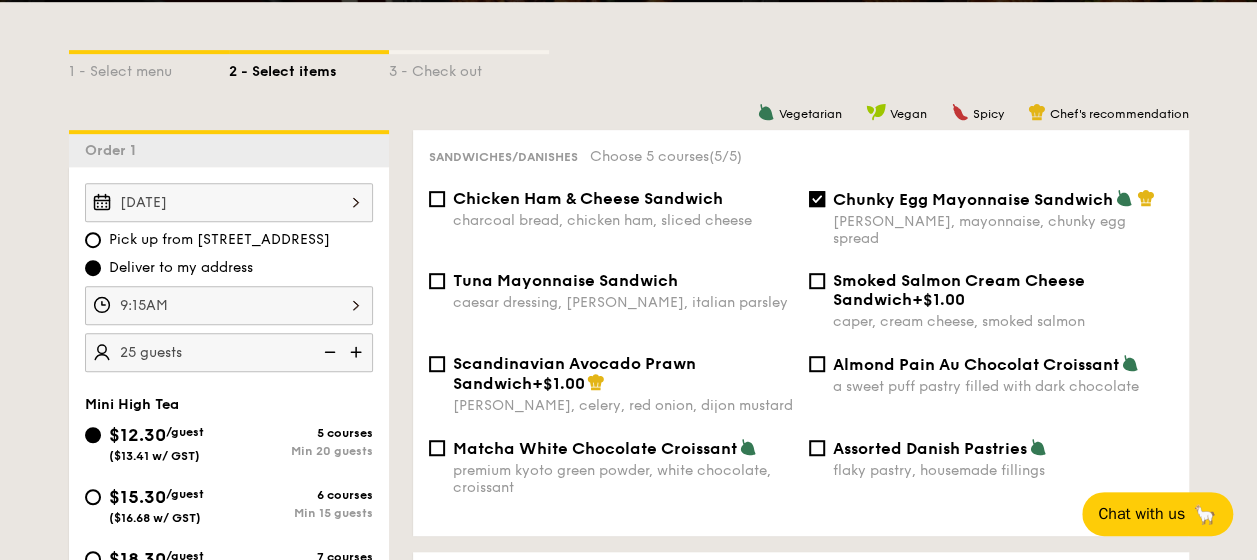 click at bounding box center (328, 352) 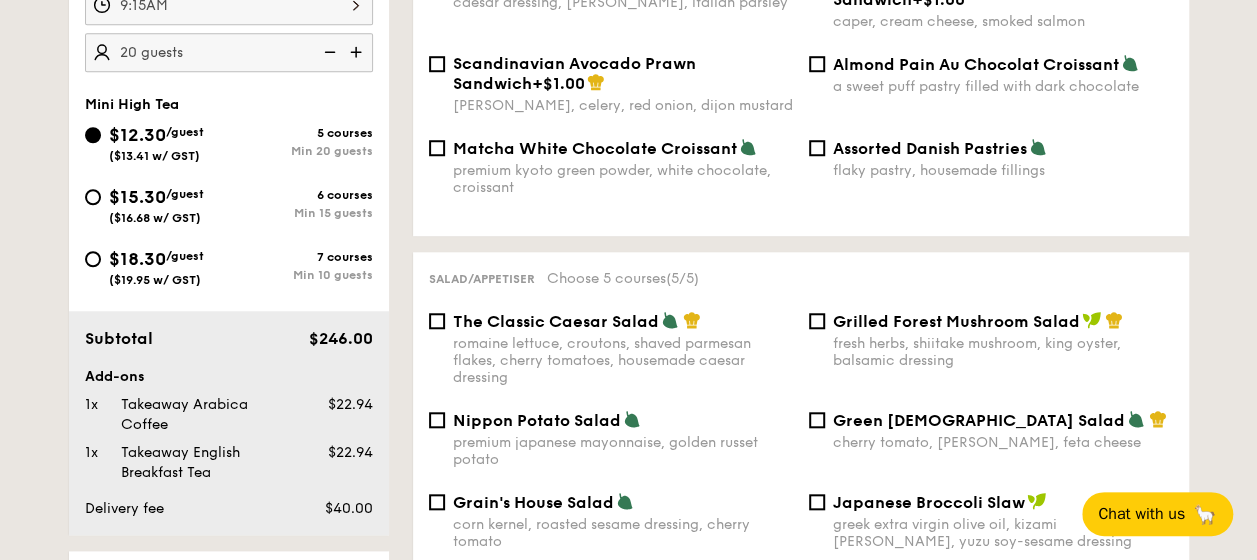 scroll, scrollTop: 1034, scrollLeft: 0, axis: vertical 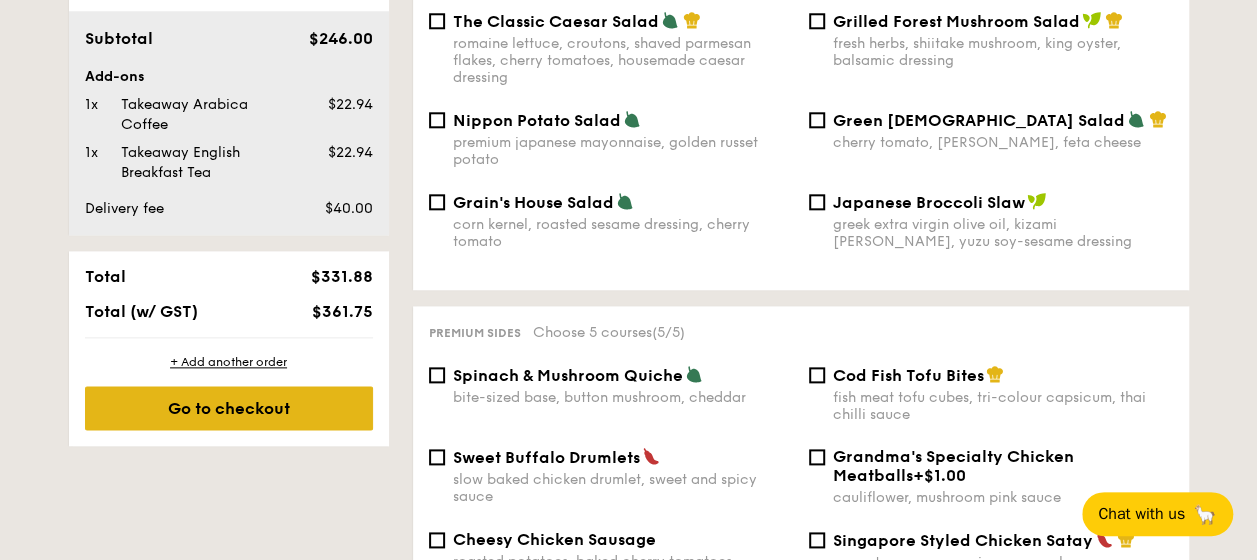 click on "Go to checkout" at bounding box center (229, 408) 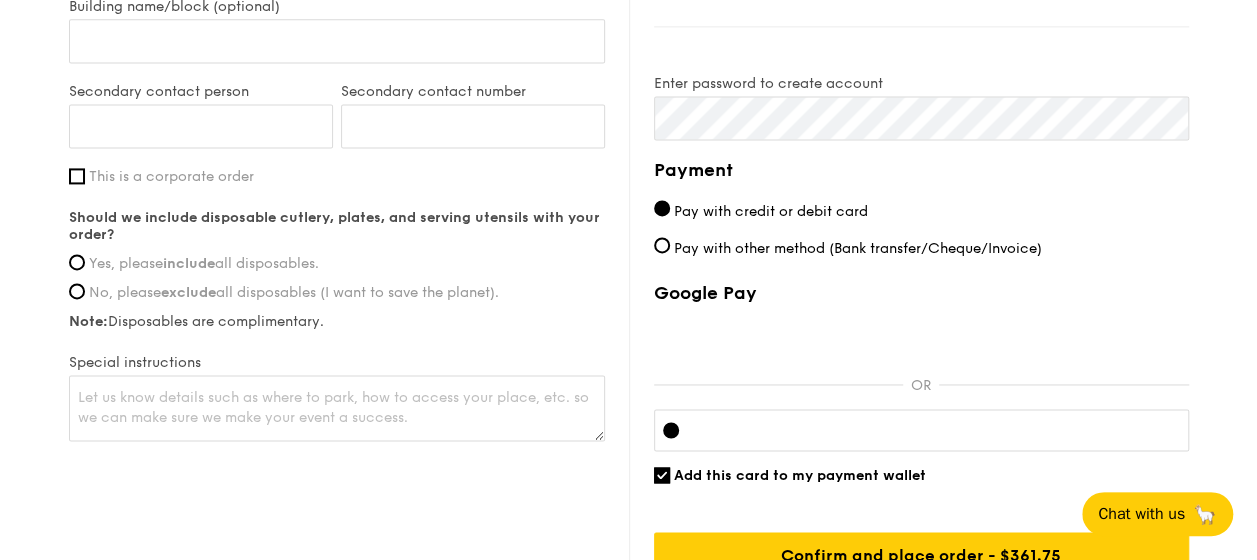 scroll, scrollTop: 1500, scrollLeft: 0, axis: vertical 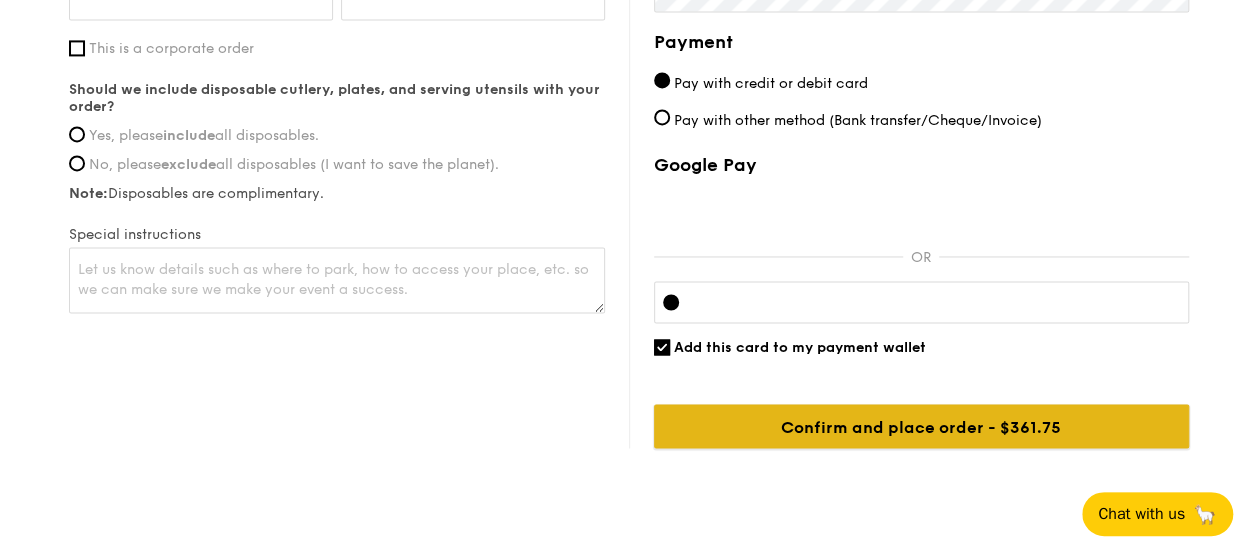 click on "Confirm and place order - $361.75" at bounding box center [921, 426] 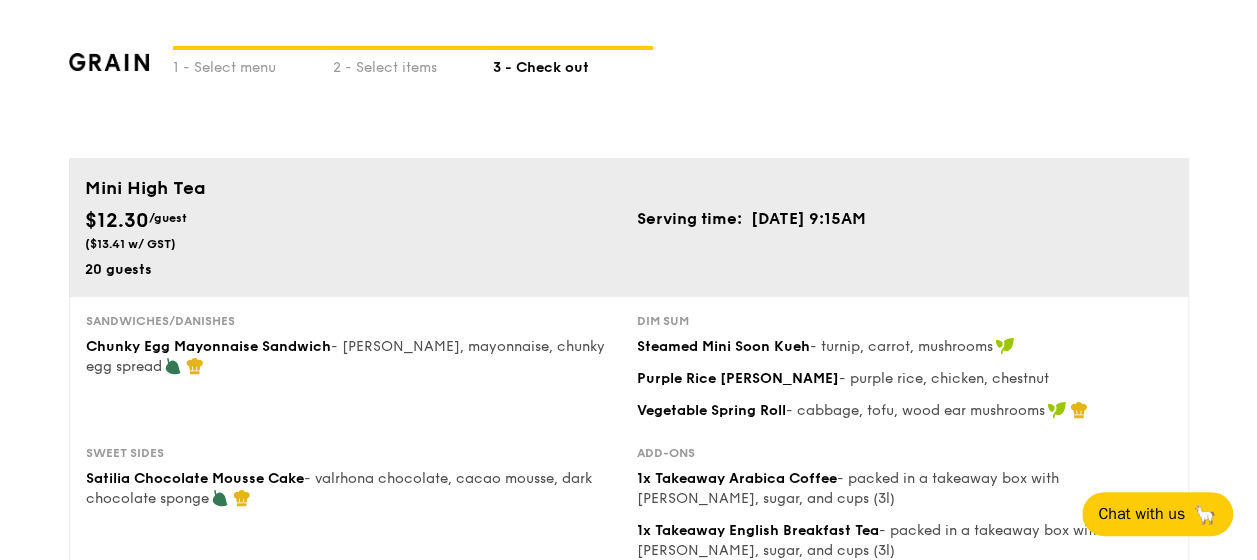 scroll, scrollTop: 0, scrollLeft: 0, axis: both 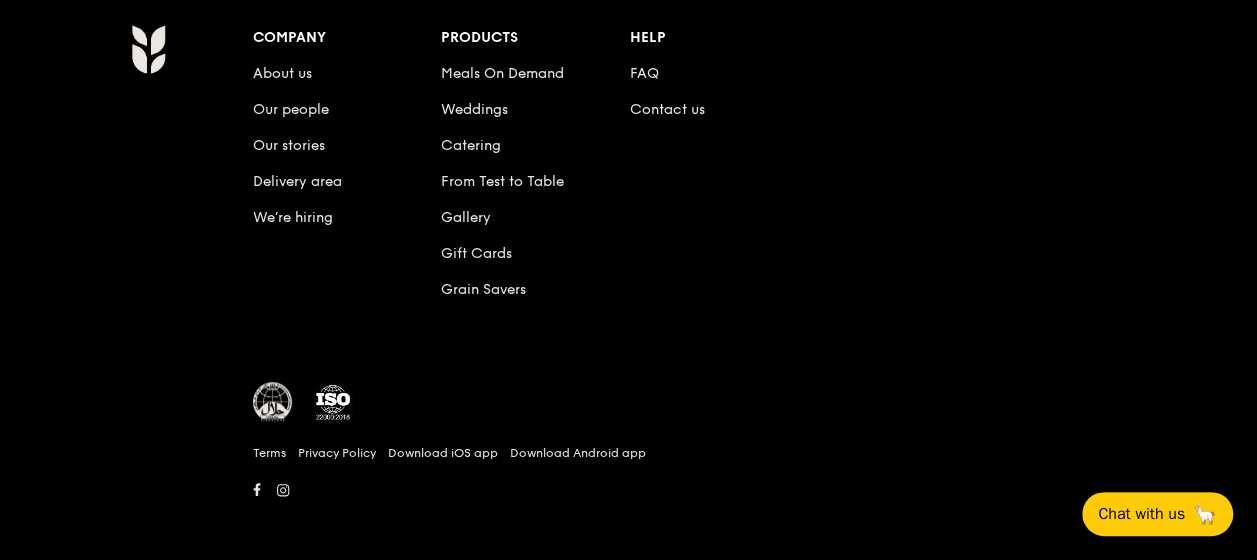 click on "Company
About us
Our people
Our stories
Delivery area
We’re hiring
Products
Meals On Demand
Weddings
Catering
From Test to Table
Gallery
Gift Cards
Grain Savers
Help
FAQ
Contact us
Terms
Privacy Policy
Download iOS app
Download Android app" at bounding box center (725, 264) 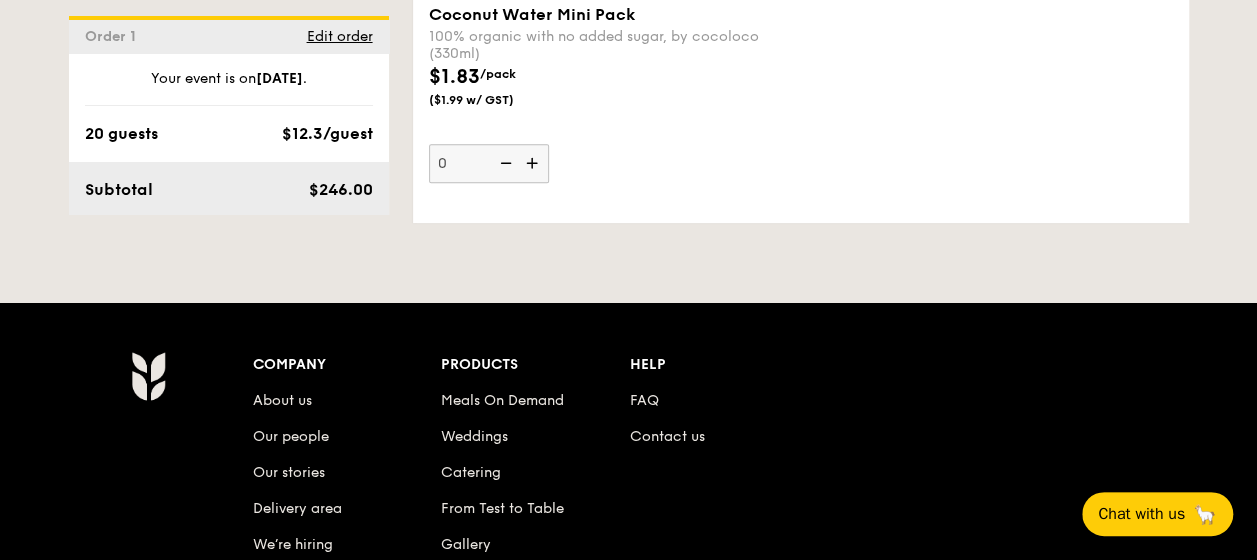 scroll, scrollTop: 3883, scrollLeft: 0, axis: vertical 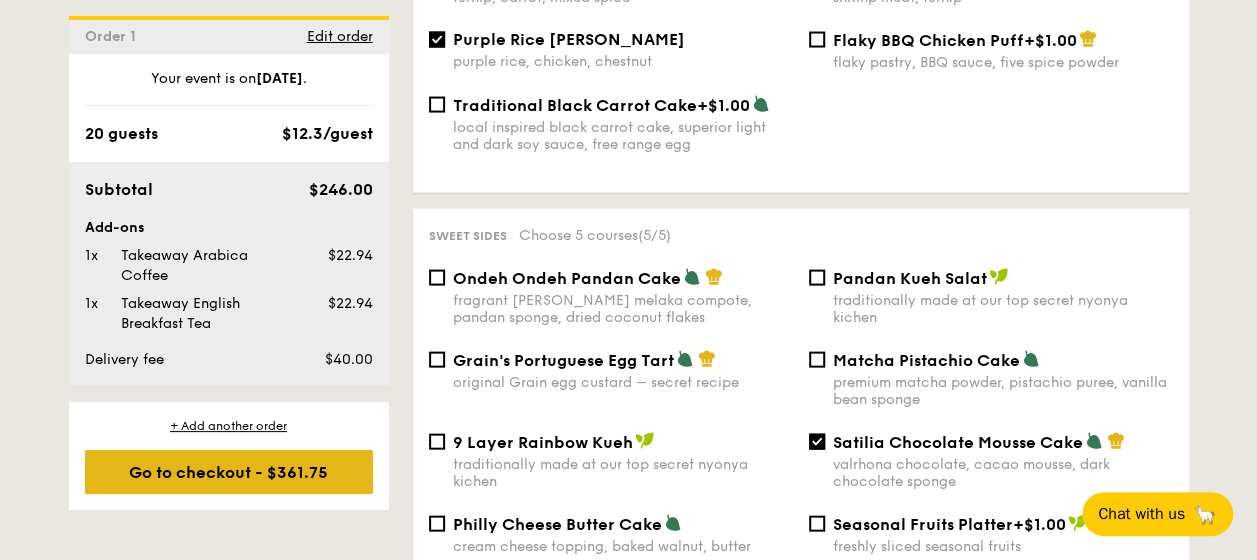 click on "Go to checkout
- $361.75" at bounding box center [229, 472] 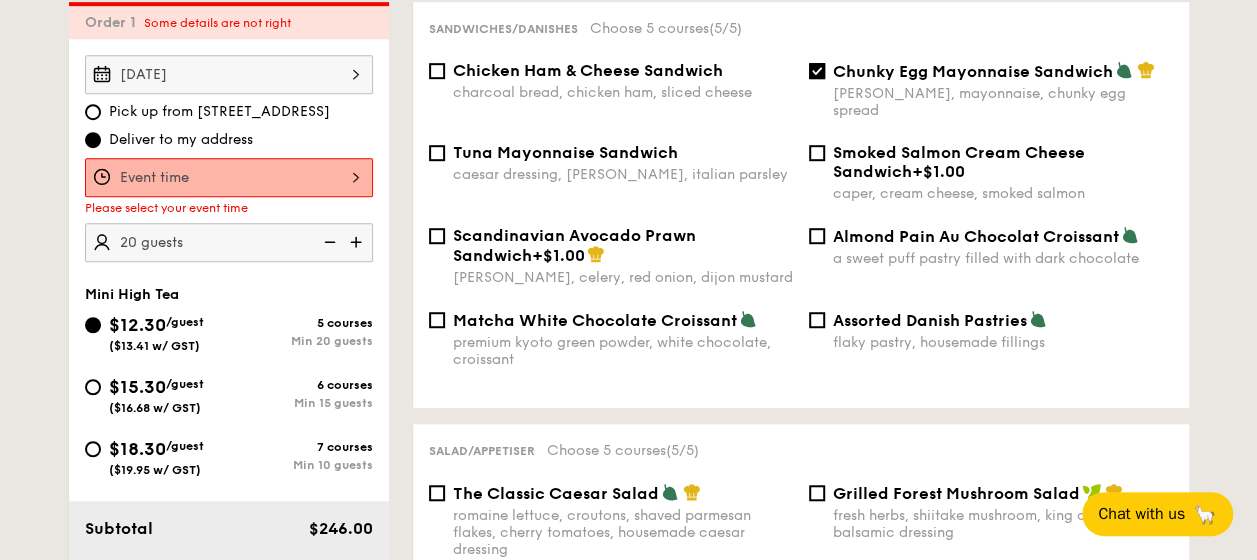 scroll, scrollTop: 534, scrollLeft: 0, axis: vertical 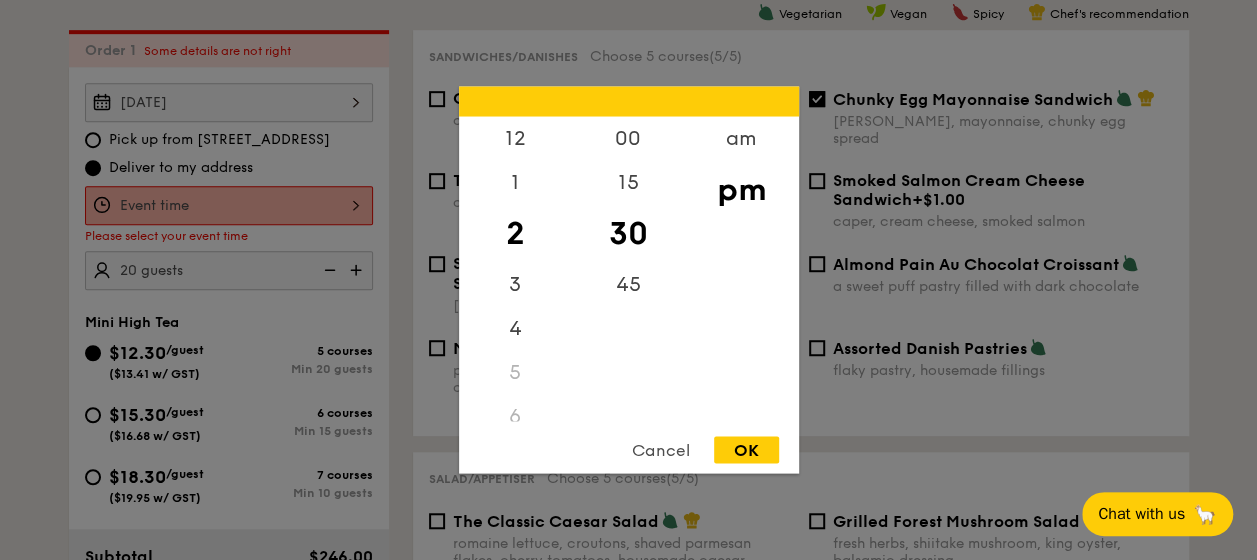 click on "12 1 2 3 4 5 6 7 8 9 10 11   00 15 30 45   am   pm   Cancel   OK" at bounding box center (229, 205) 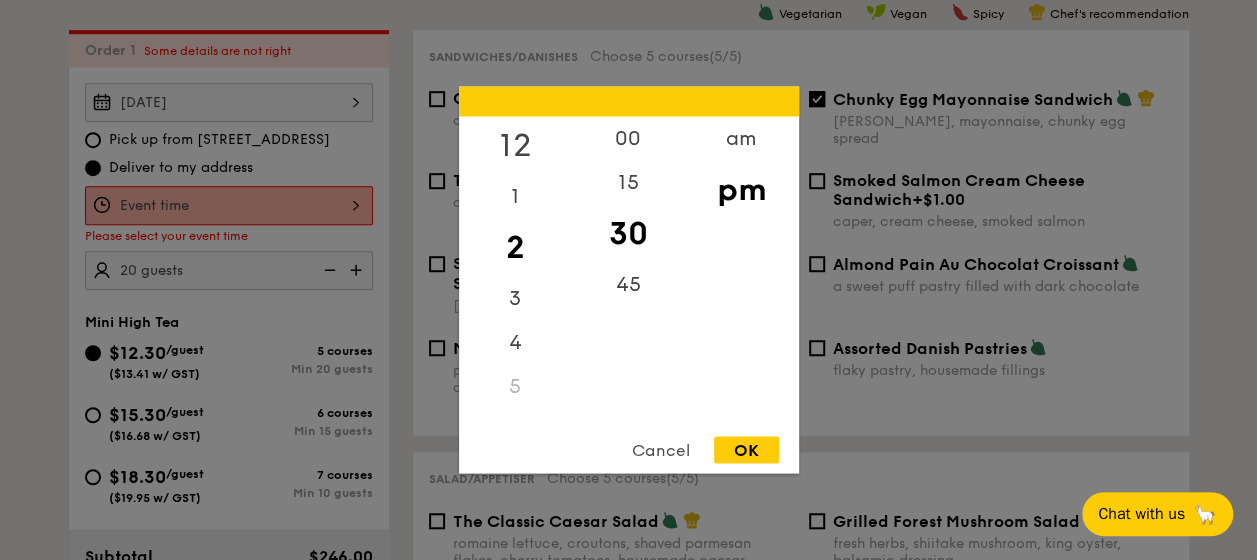 click on "12" at bounding box center [515, 146] 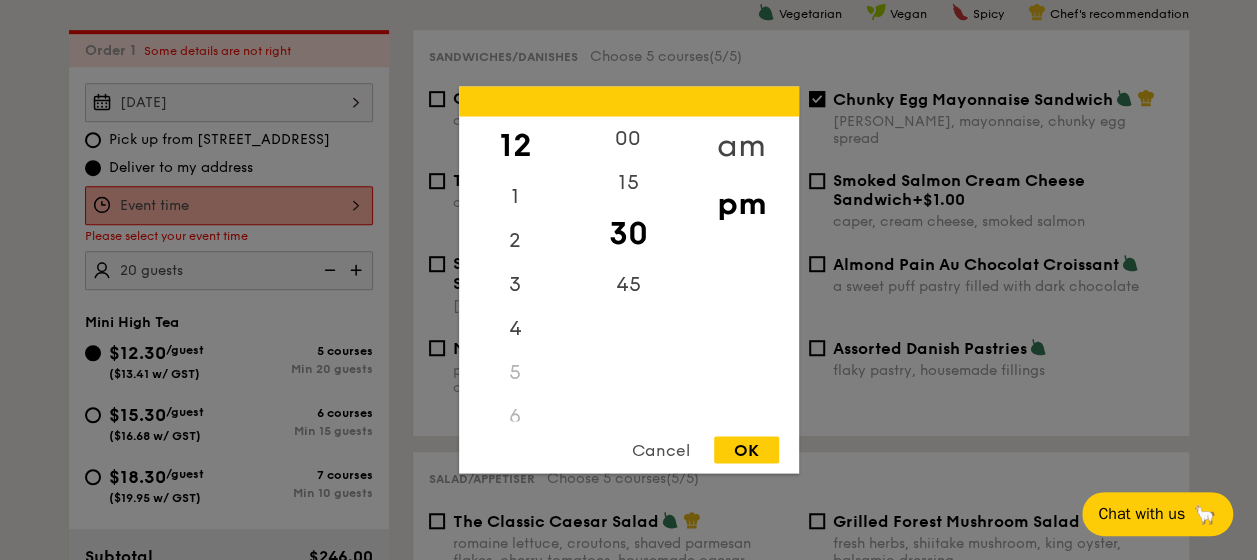 click on "am" at bounding box center [741, 146] 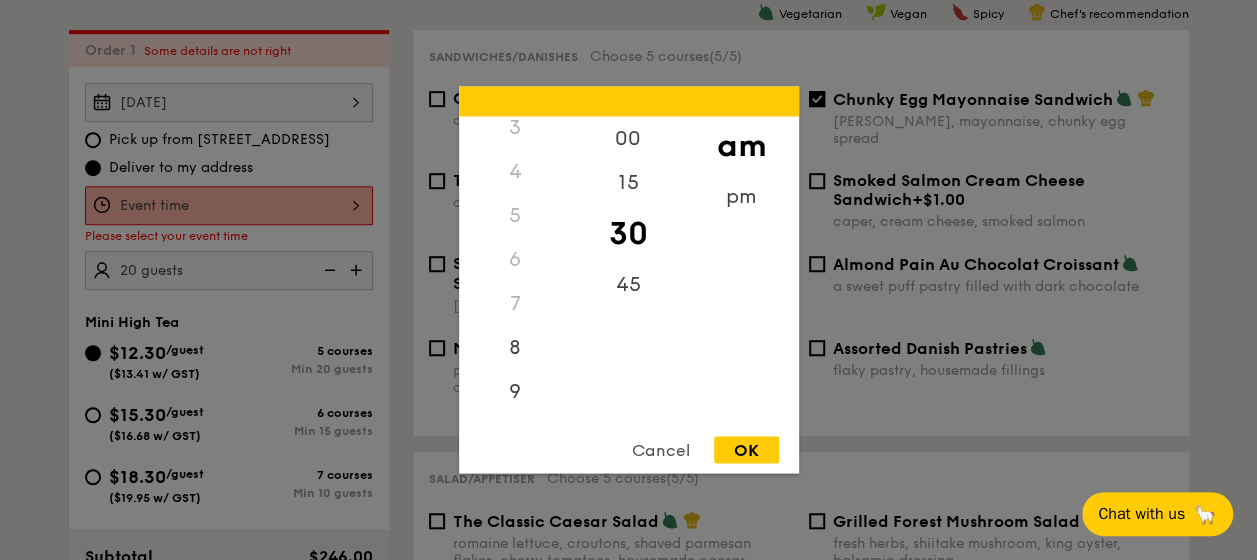 scroll, scrollTop: 222, scrollLeft: 0, axis: vertical 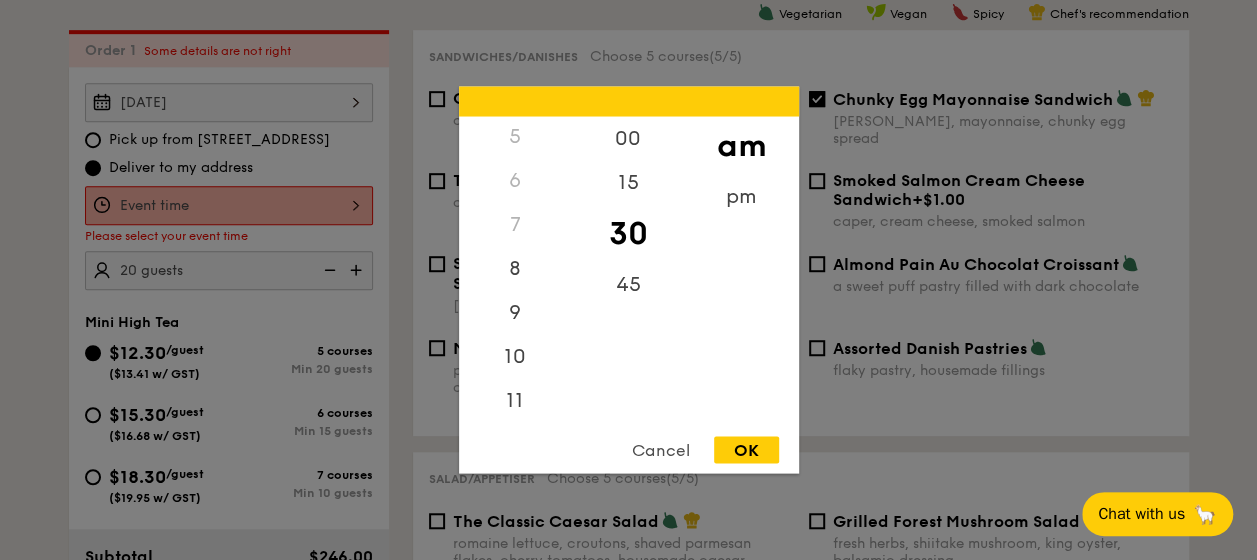 click on "10" at bounding box center [515, 357] 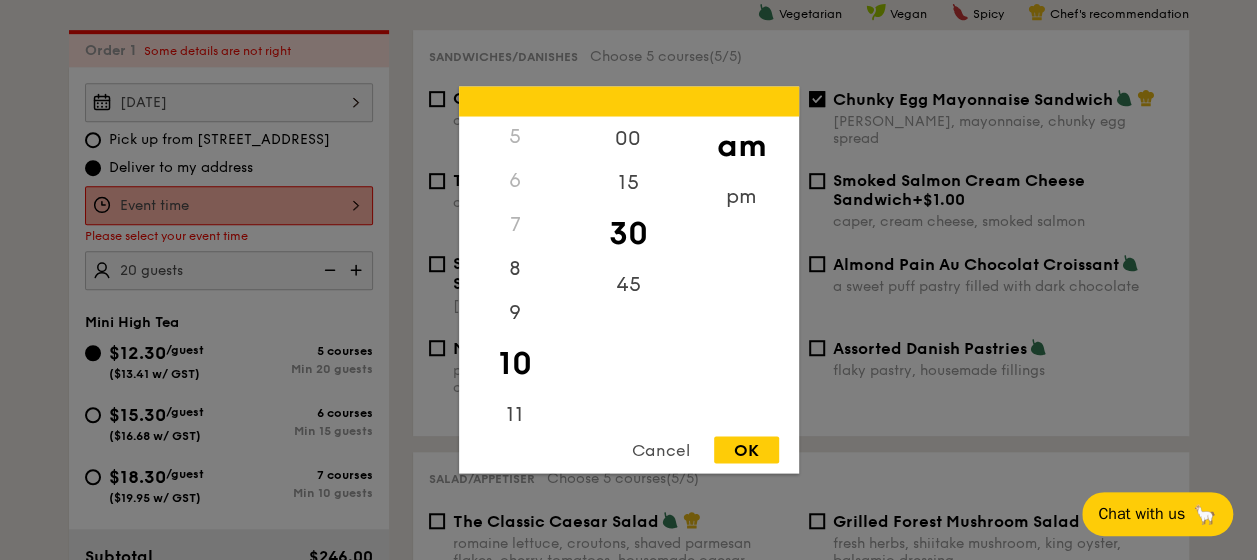 click on "OK" at bounding box center [746, 450] 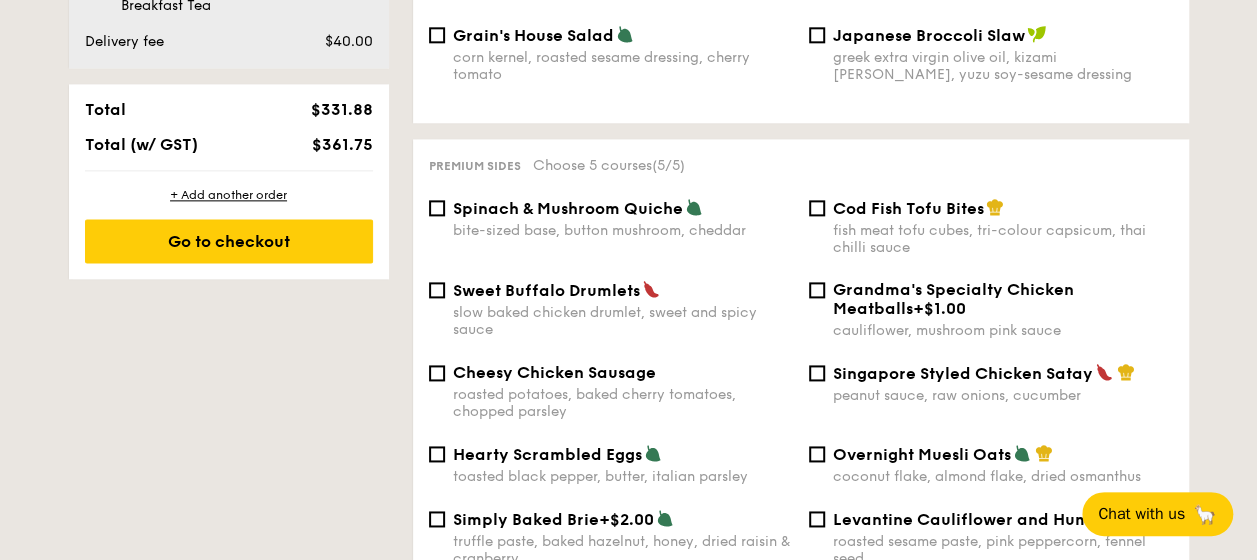 scroll, scrollTop: 1234, scrollLeft: 0, axis: vertical 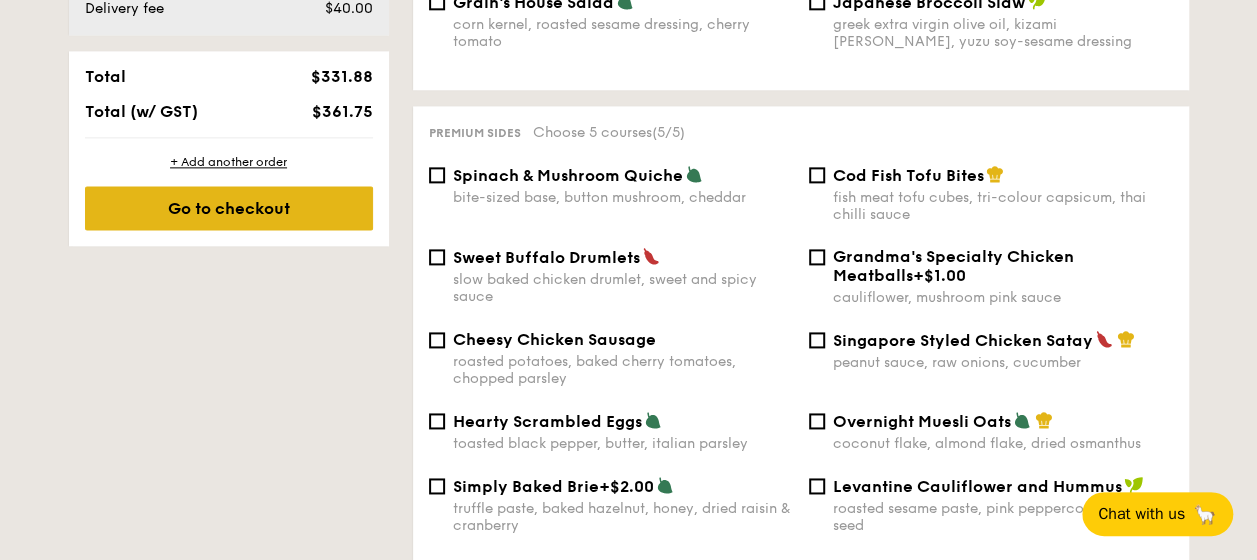 click on "Go to checkout" at bounding box center (229, 208) 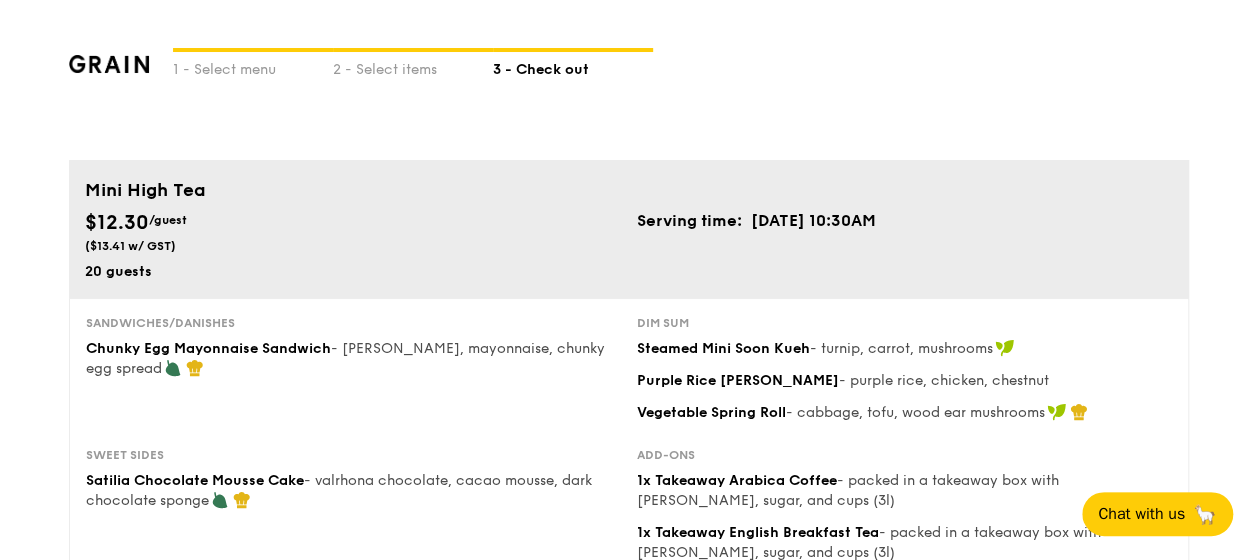 scroll, scrollTop: 0, scrollLeft: 0, axis: both 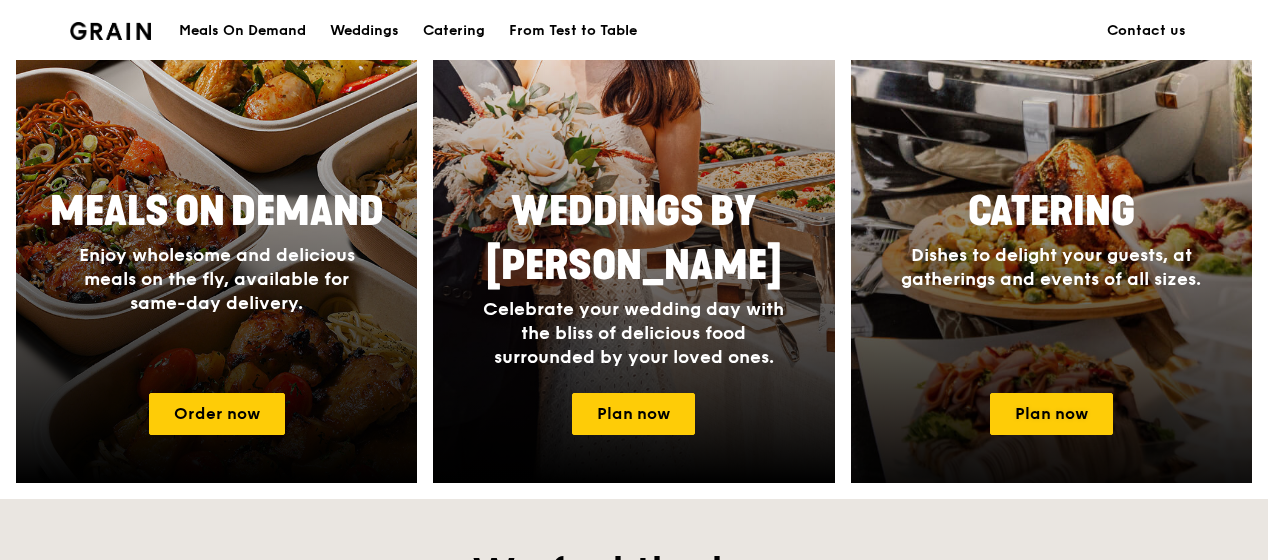 click on "Catering Dishes to delight your guests, at gatherings and events of all sizes.
Plan now" at bounding box center [1051, 192] 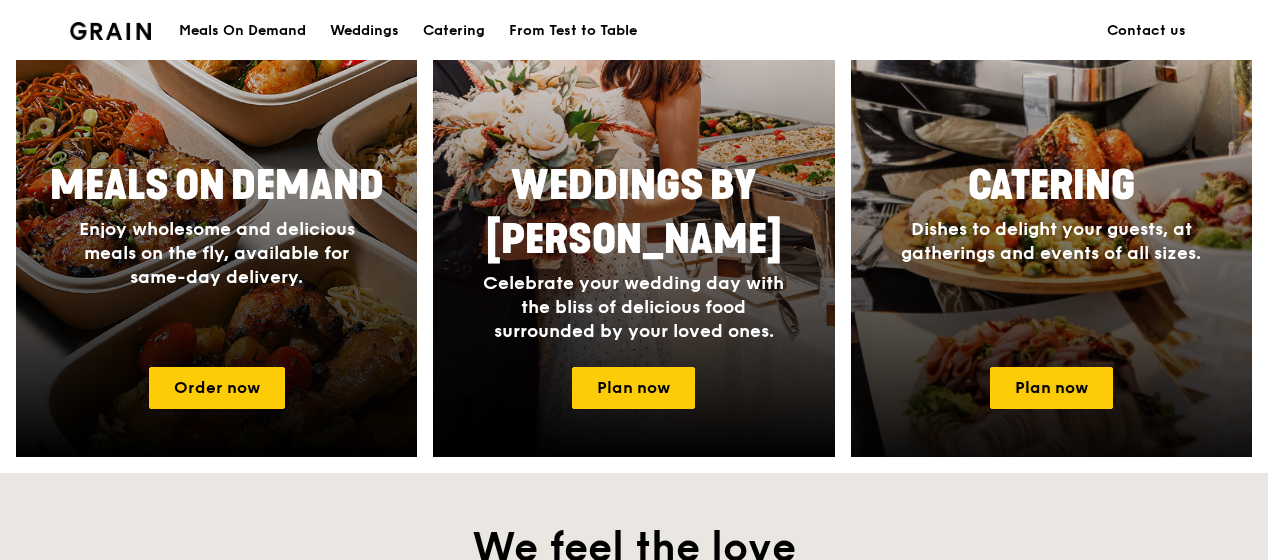 scroll, scrollTop: 1000, scrollLeft: 0, axis: vertical 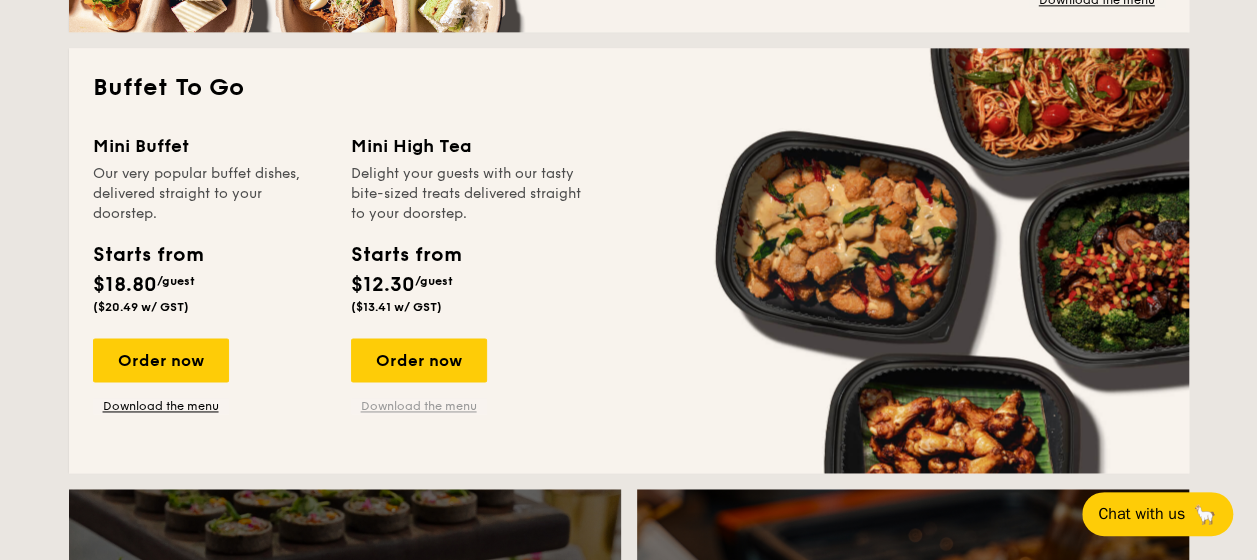 click on "Download the menu" at bounding box center [419, 406] 